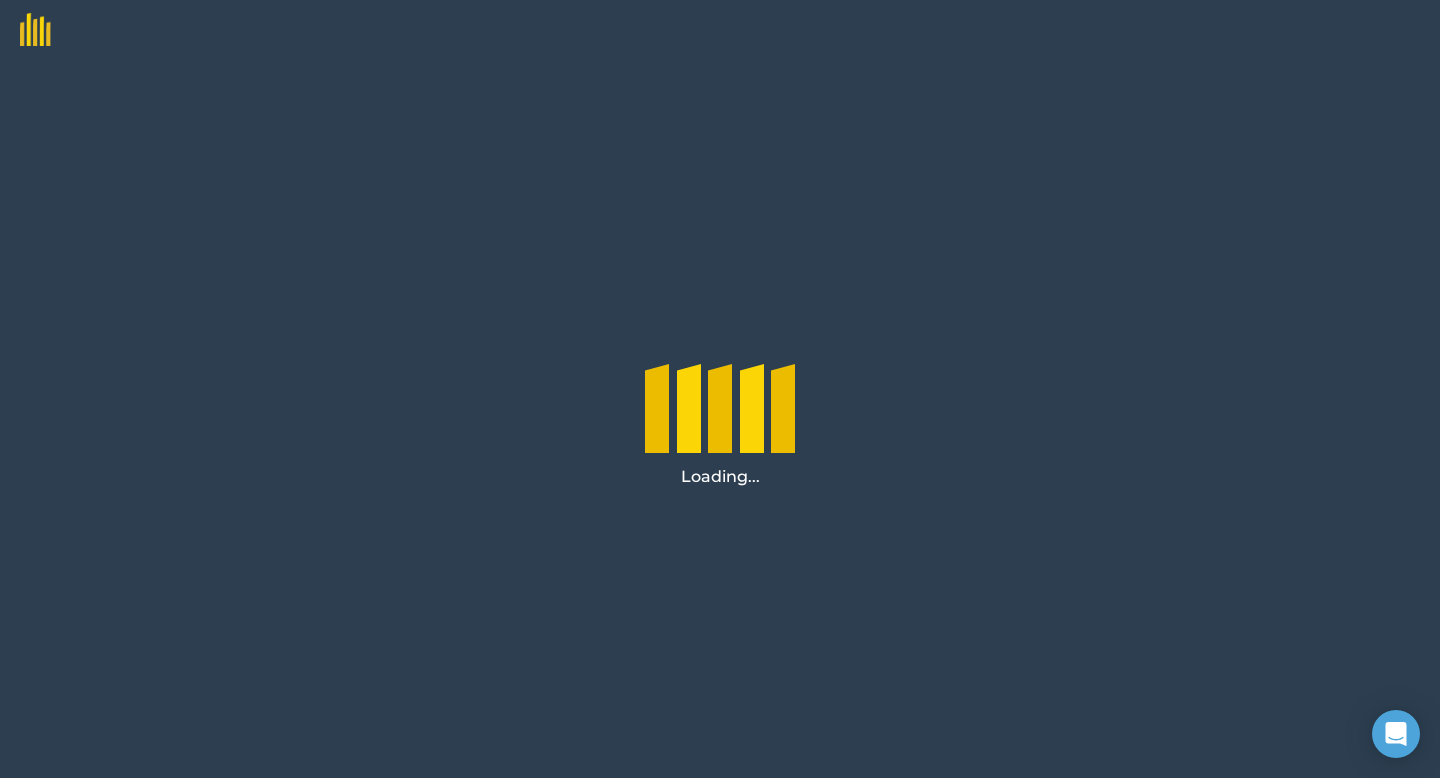 scroll, scrollTop: 0, scrollLeft: 0, axis: both 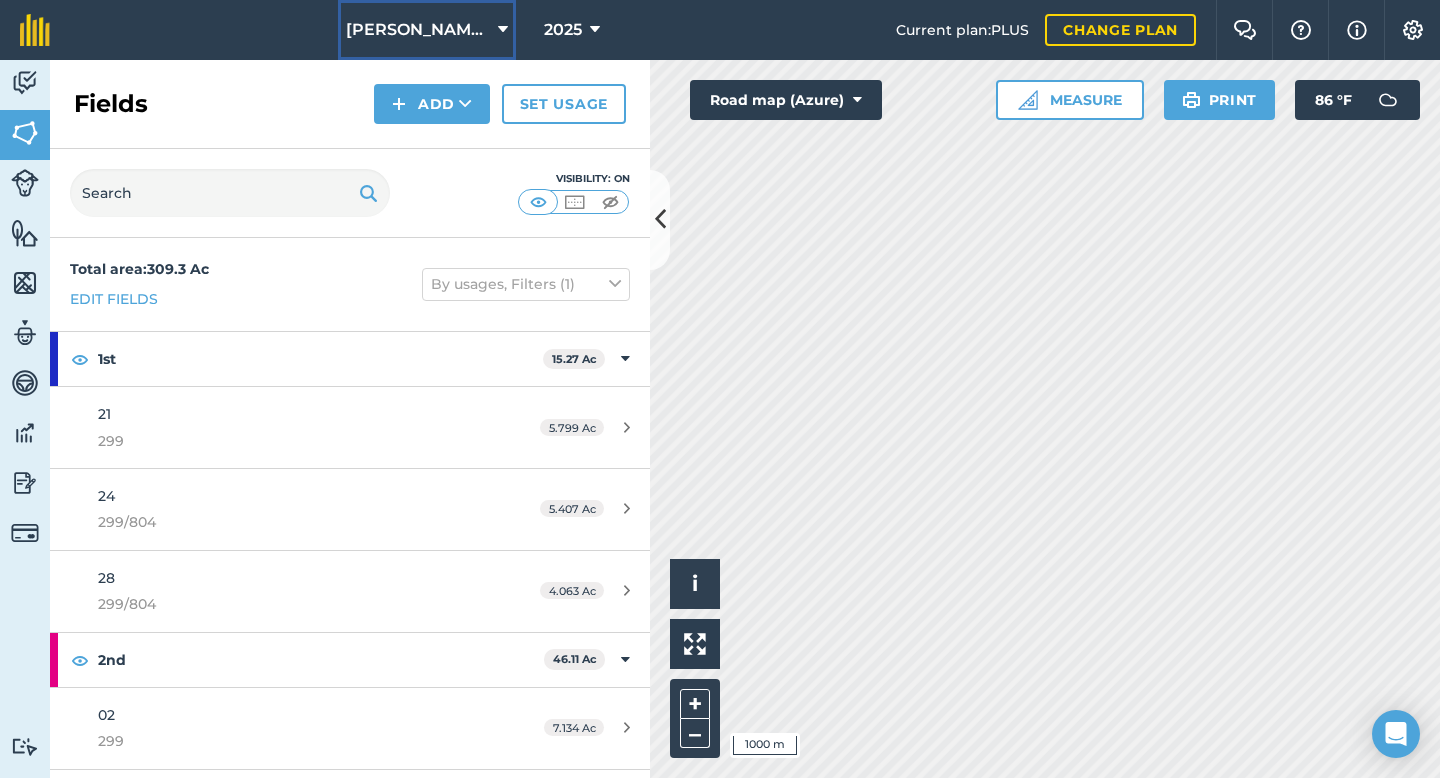 click on "[PERSON_NAME] Farms" at bounding box center (418, 30) 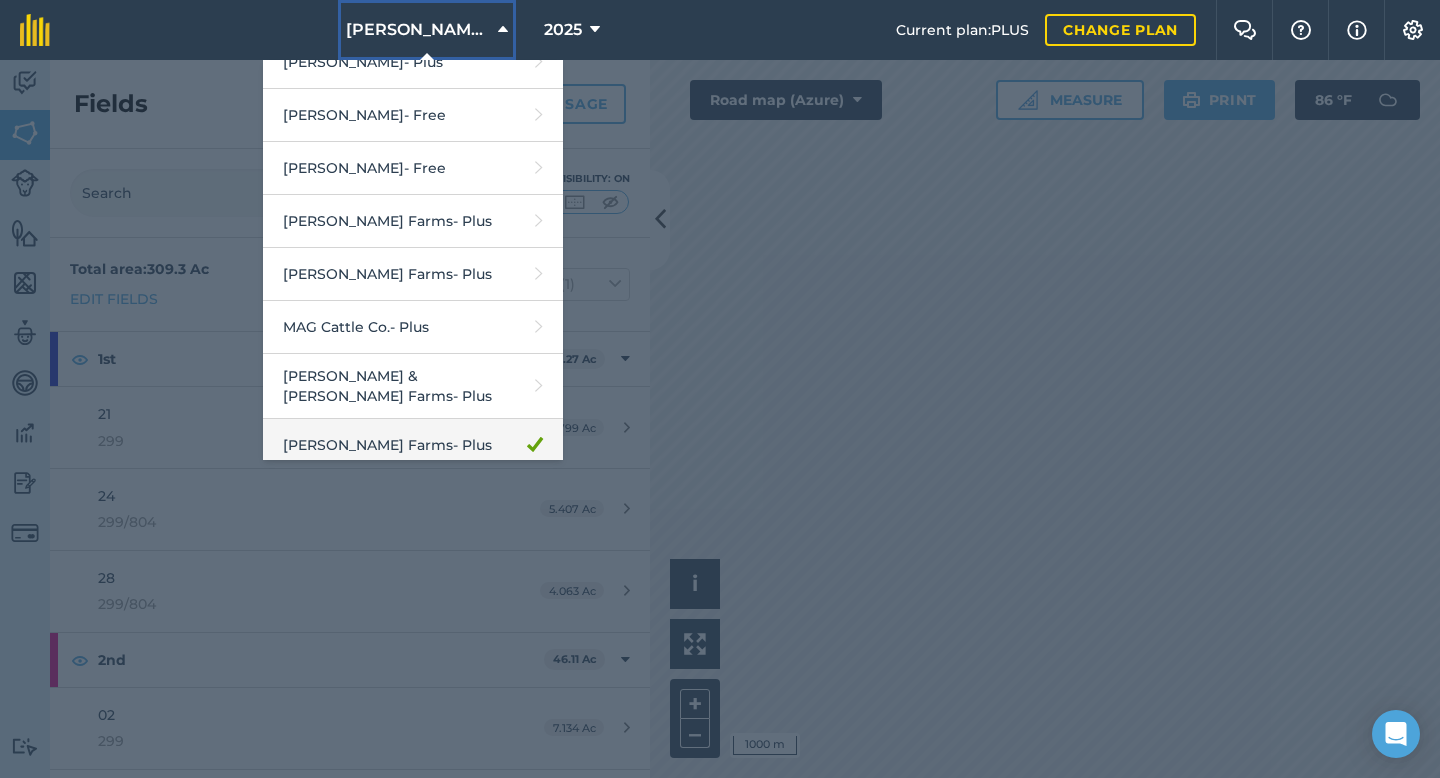 scroll, scrollTop: 238, scrollLeft: 0, axis: vertical 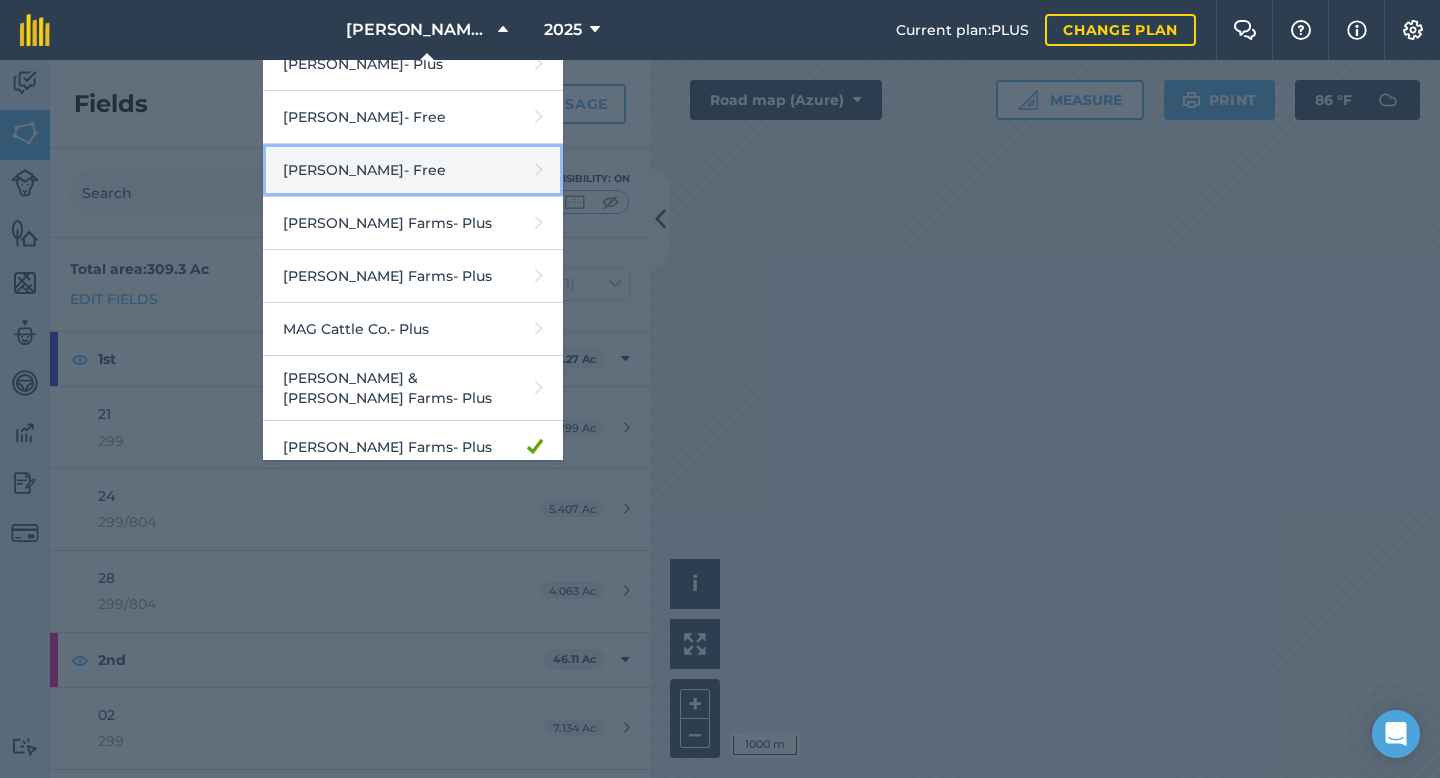 click on "[PERSON_NAME]  - Free" at bounding box center (413, 170) 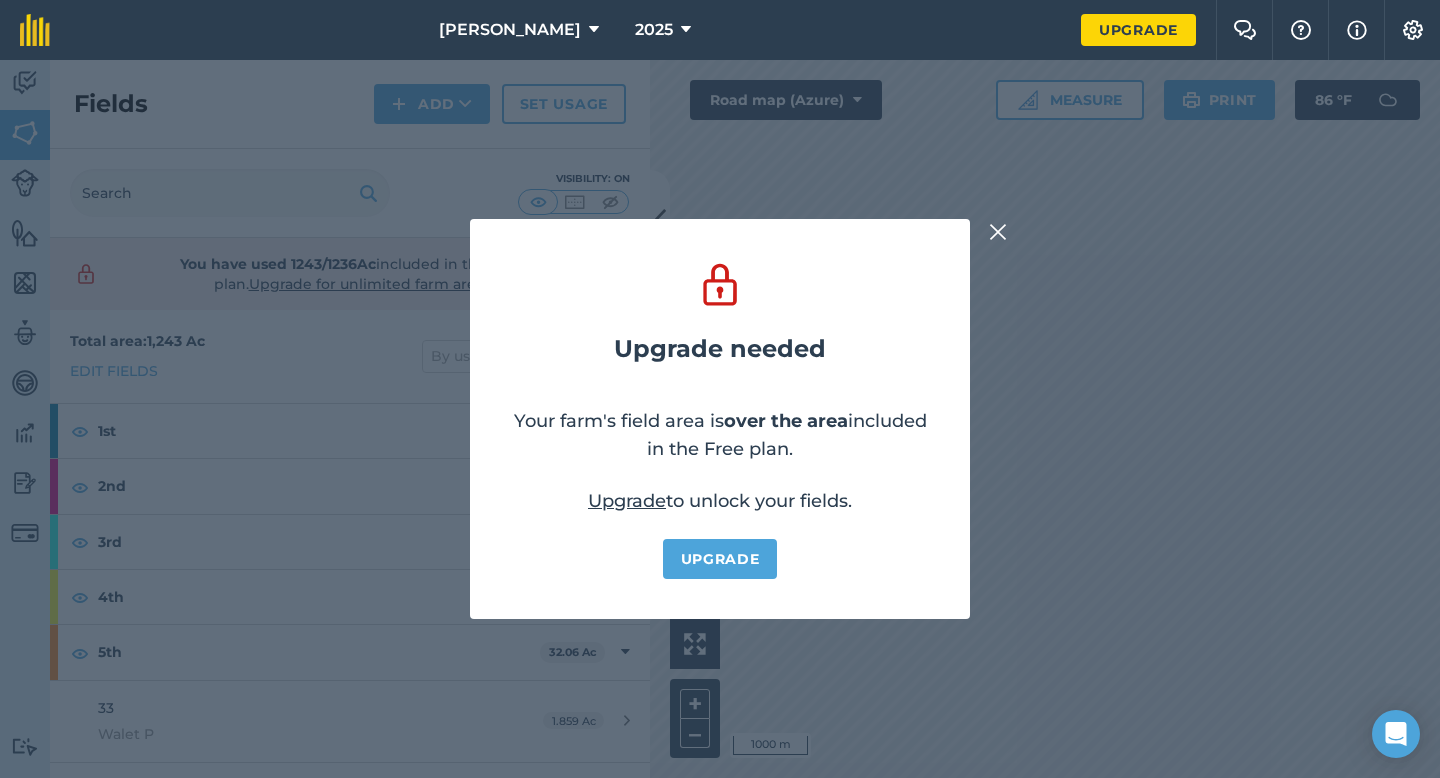 click at bounding box center (998, 232) 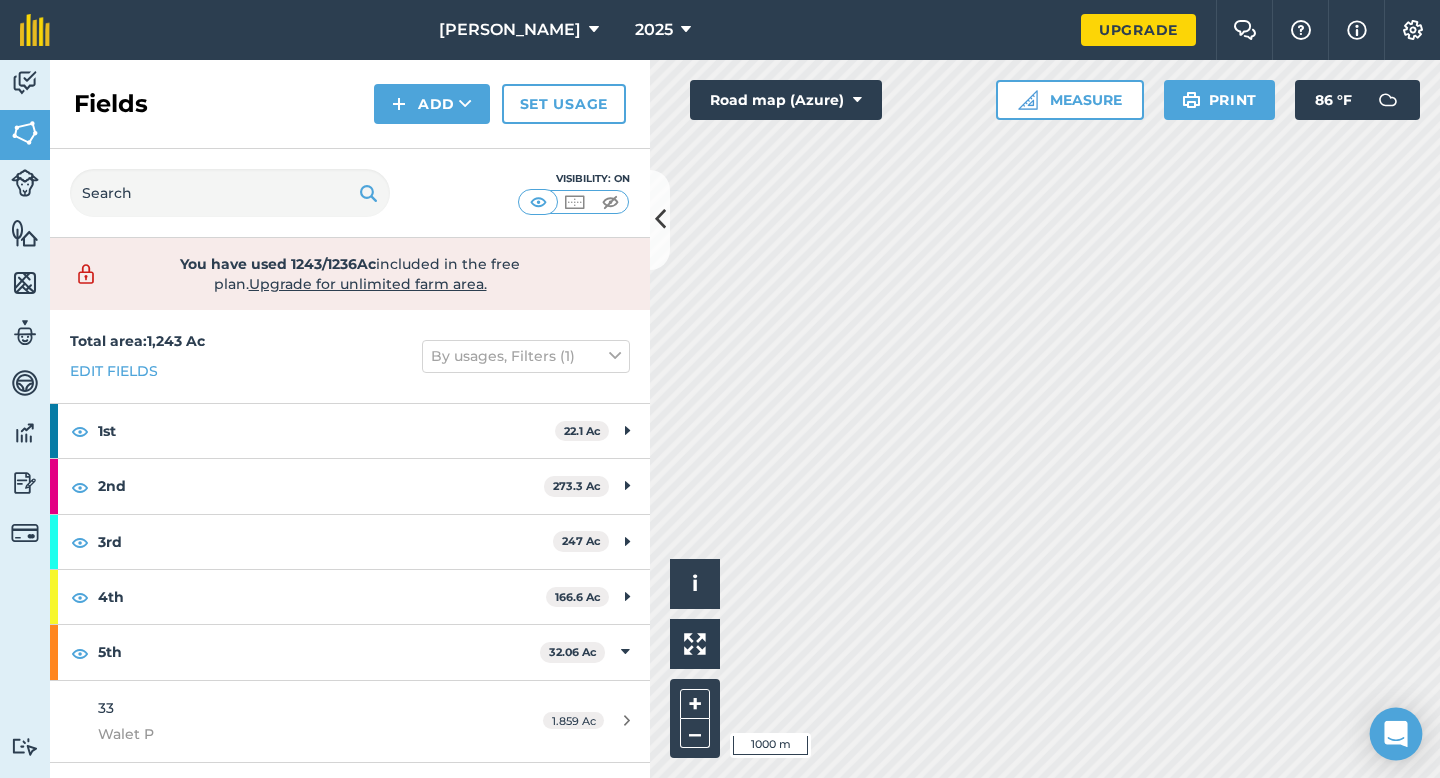 click 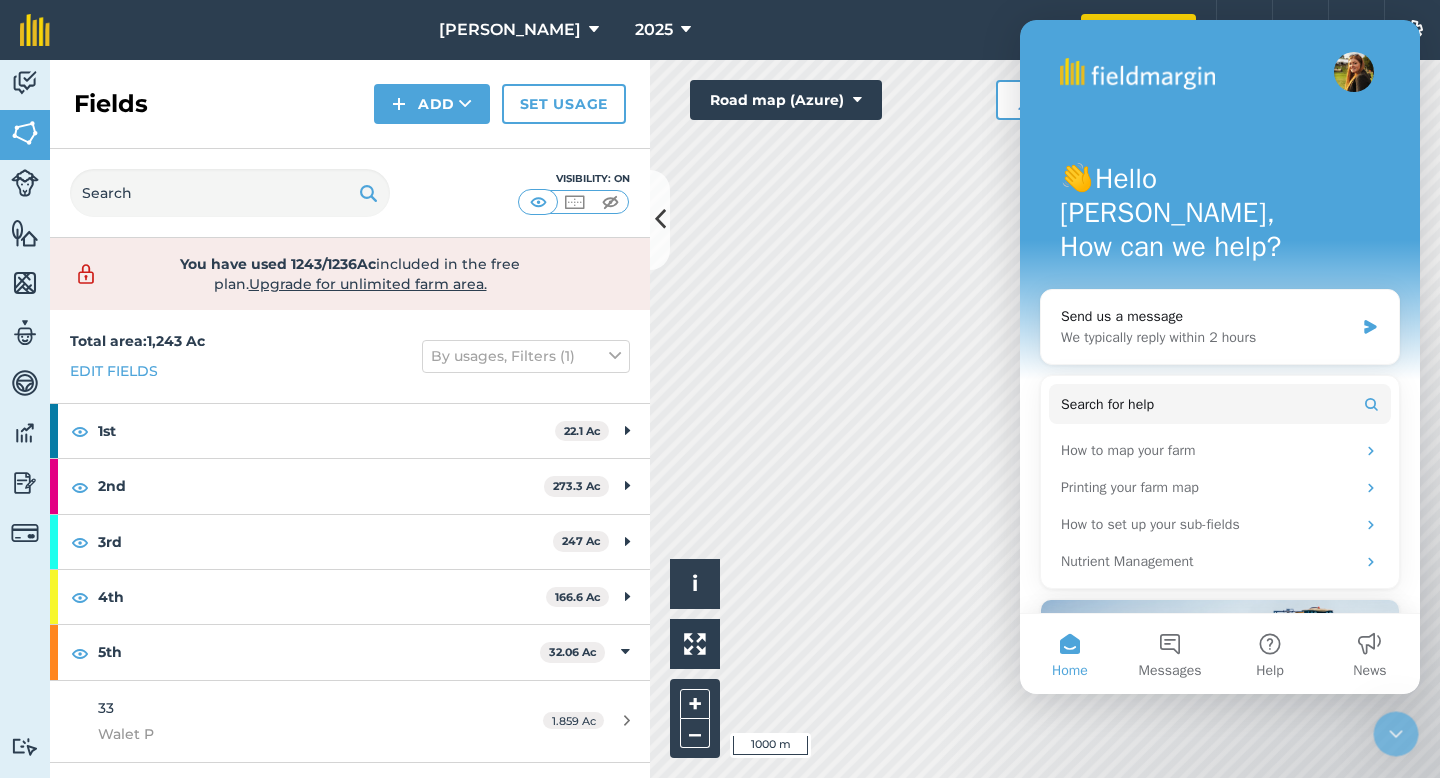 scroll, scrollTop: 0, scrollLeft: 0, axis: both 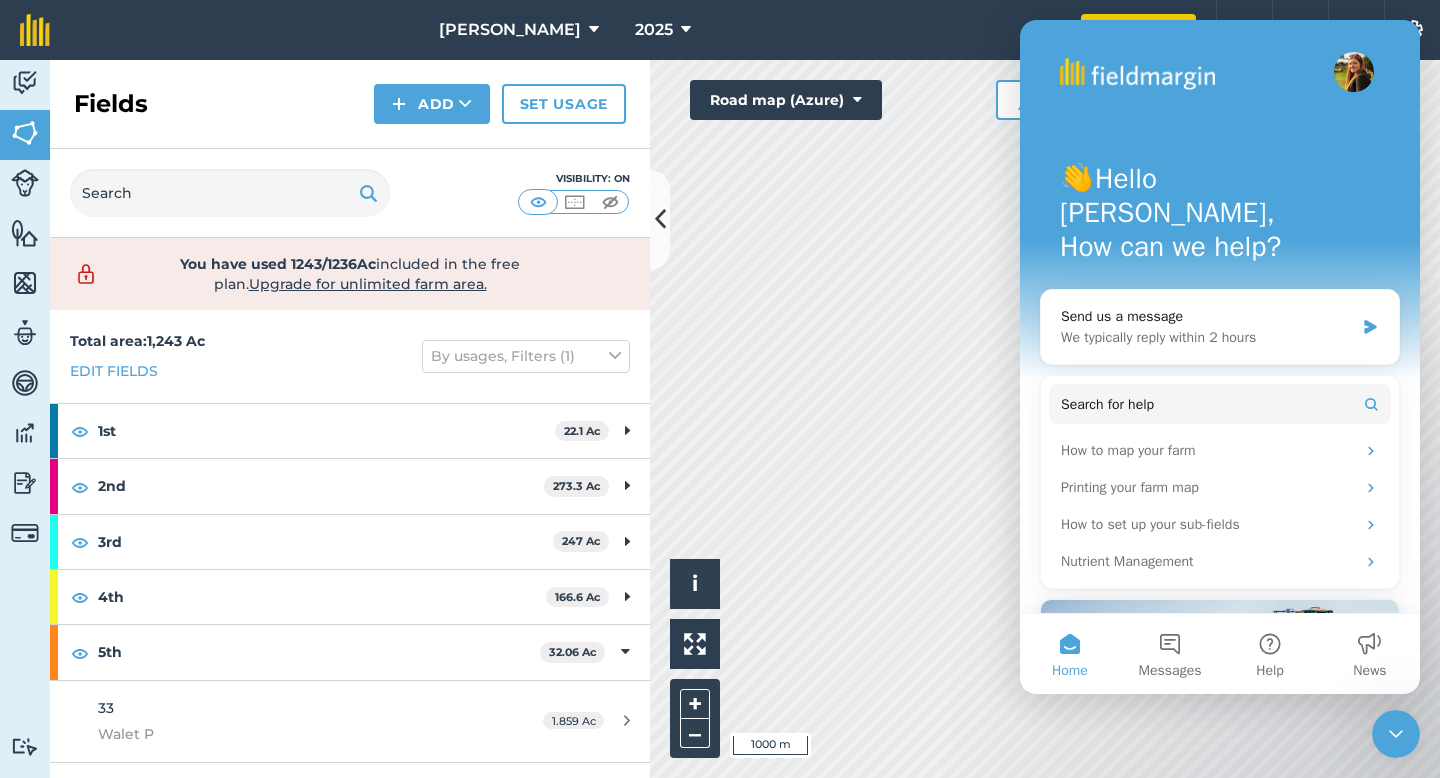 click 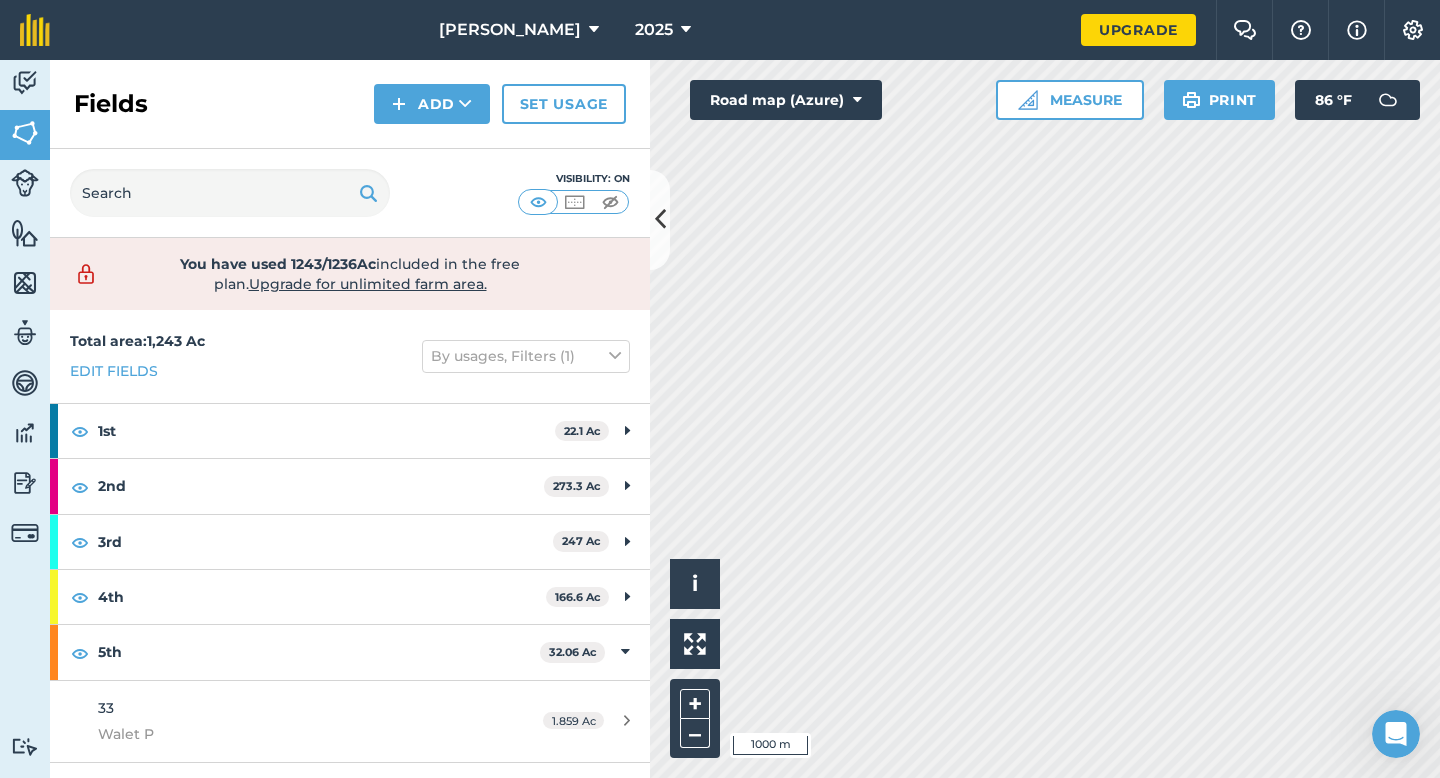 scroll, scrollTop: 0, scrollLeft: 0, axis: both 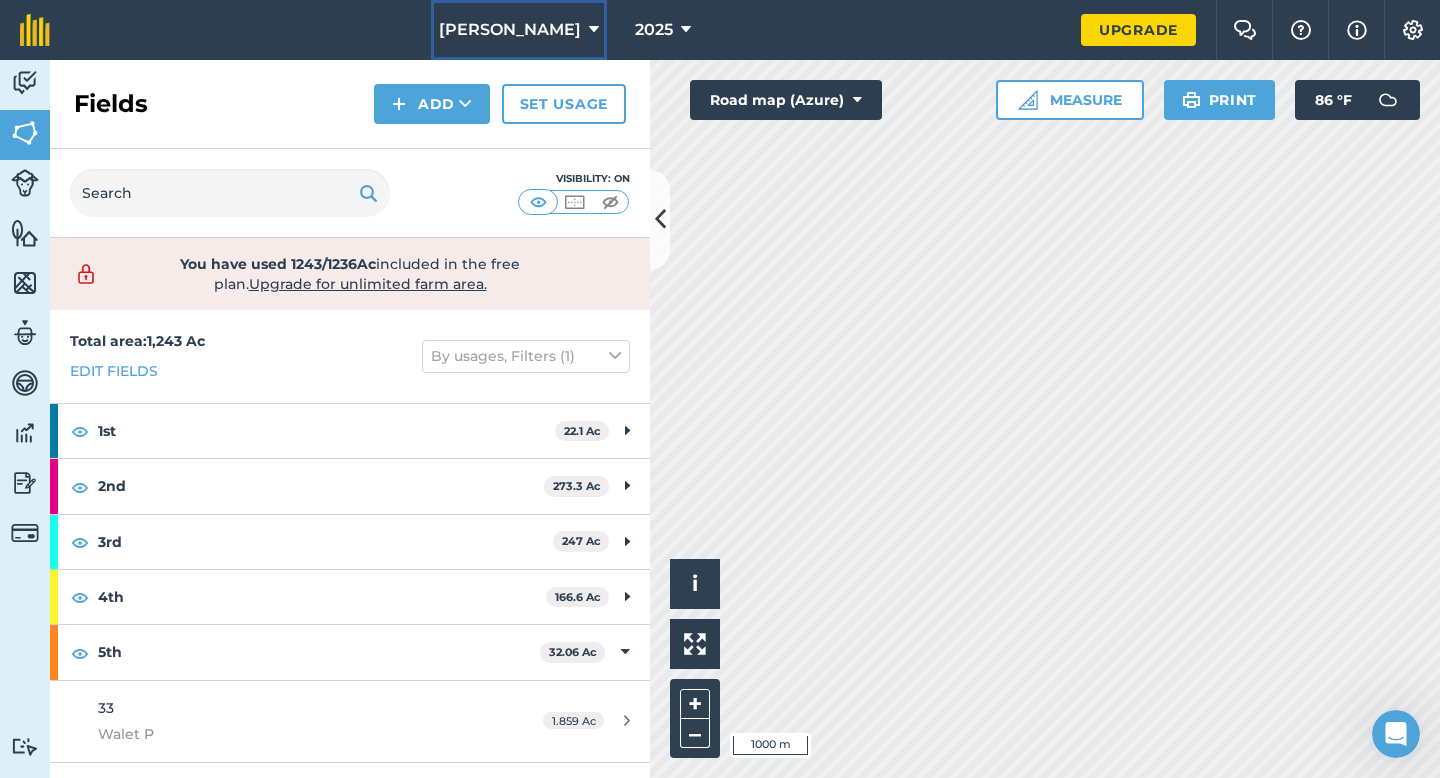click on "[PERSON_NAME]" at bounding box center (519, 30) 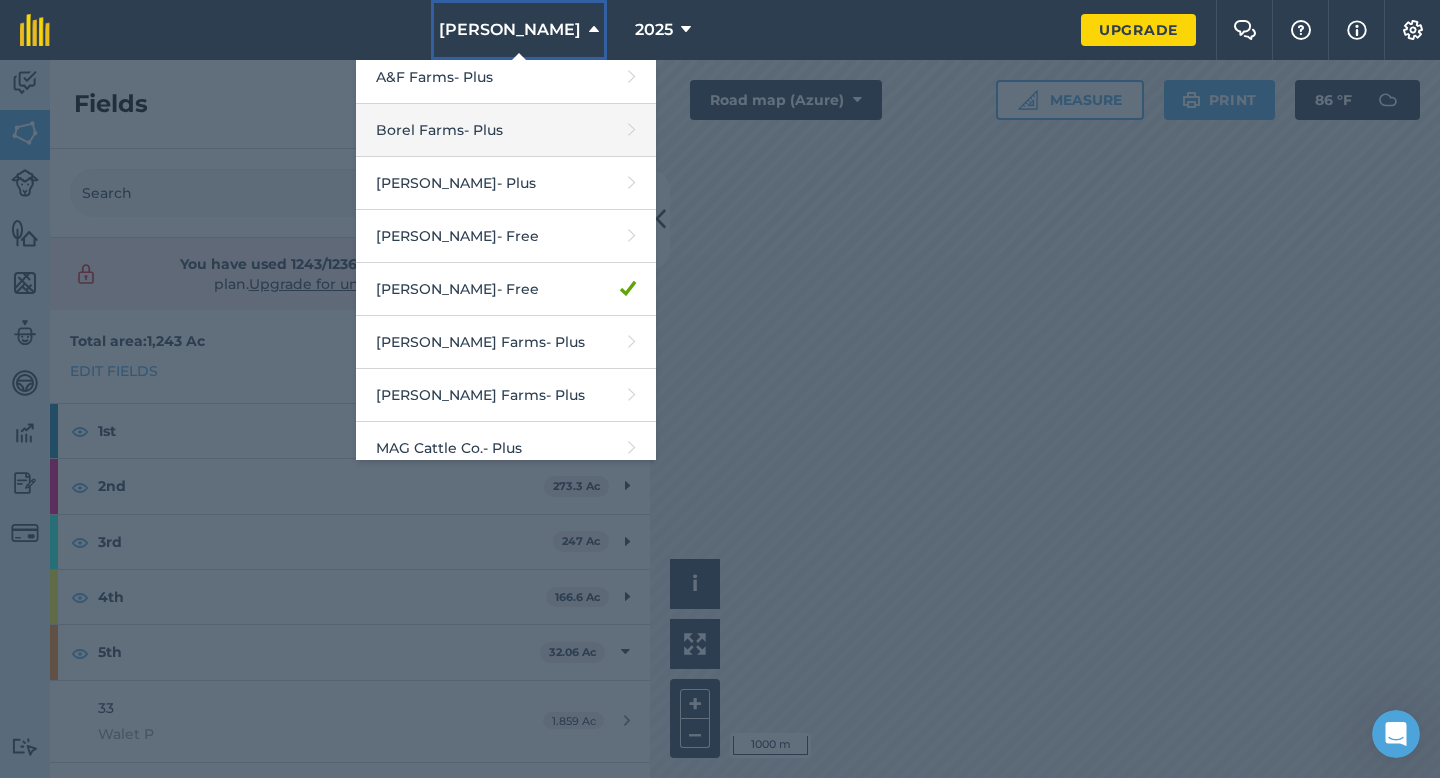 scroll, scrollTop: 118, scrollLeft: 0, axis: vertical 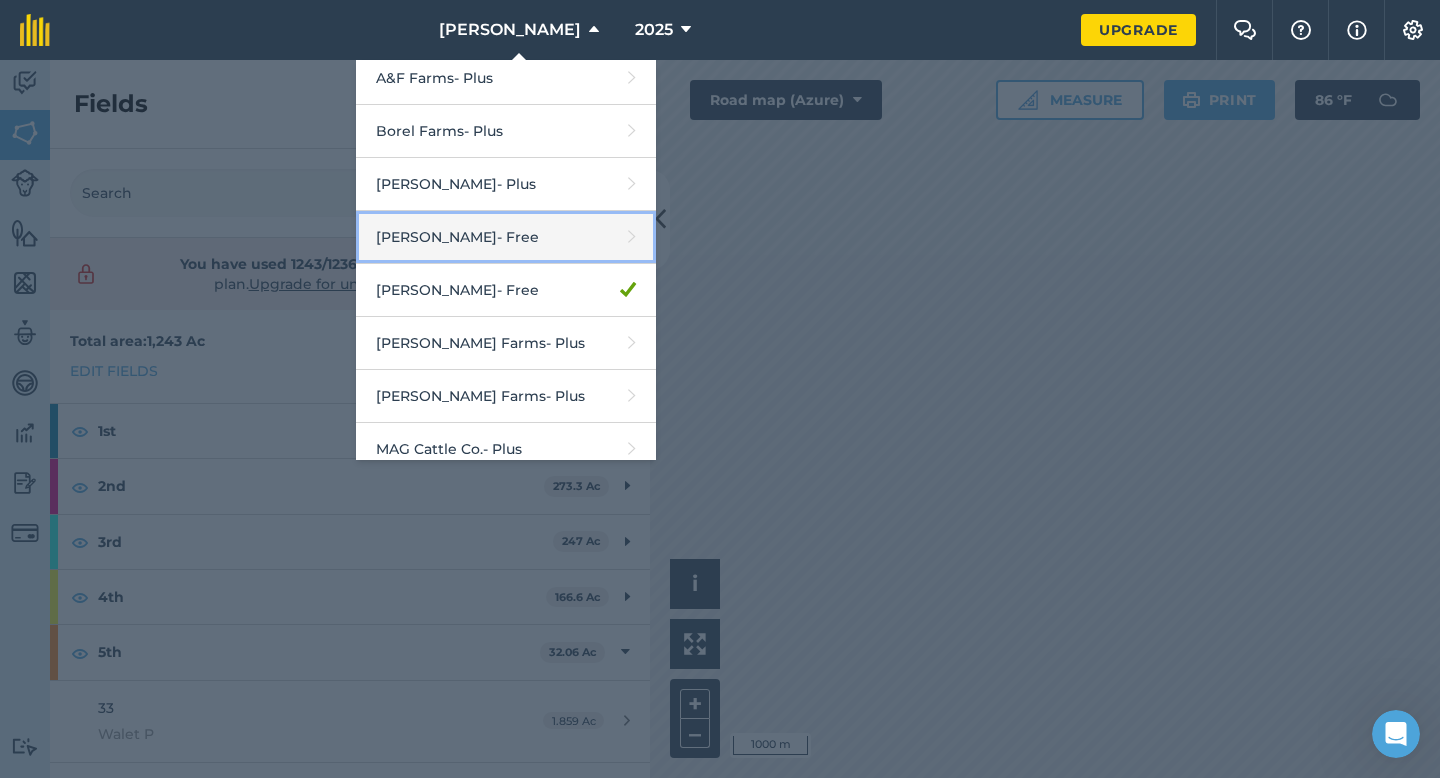 click on "[PERSON_NAME]  - Free" at bounding box center [506, 237] 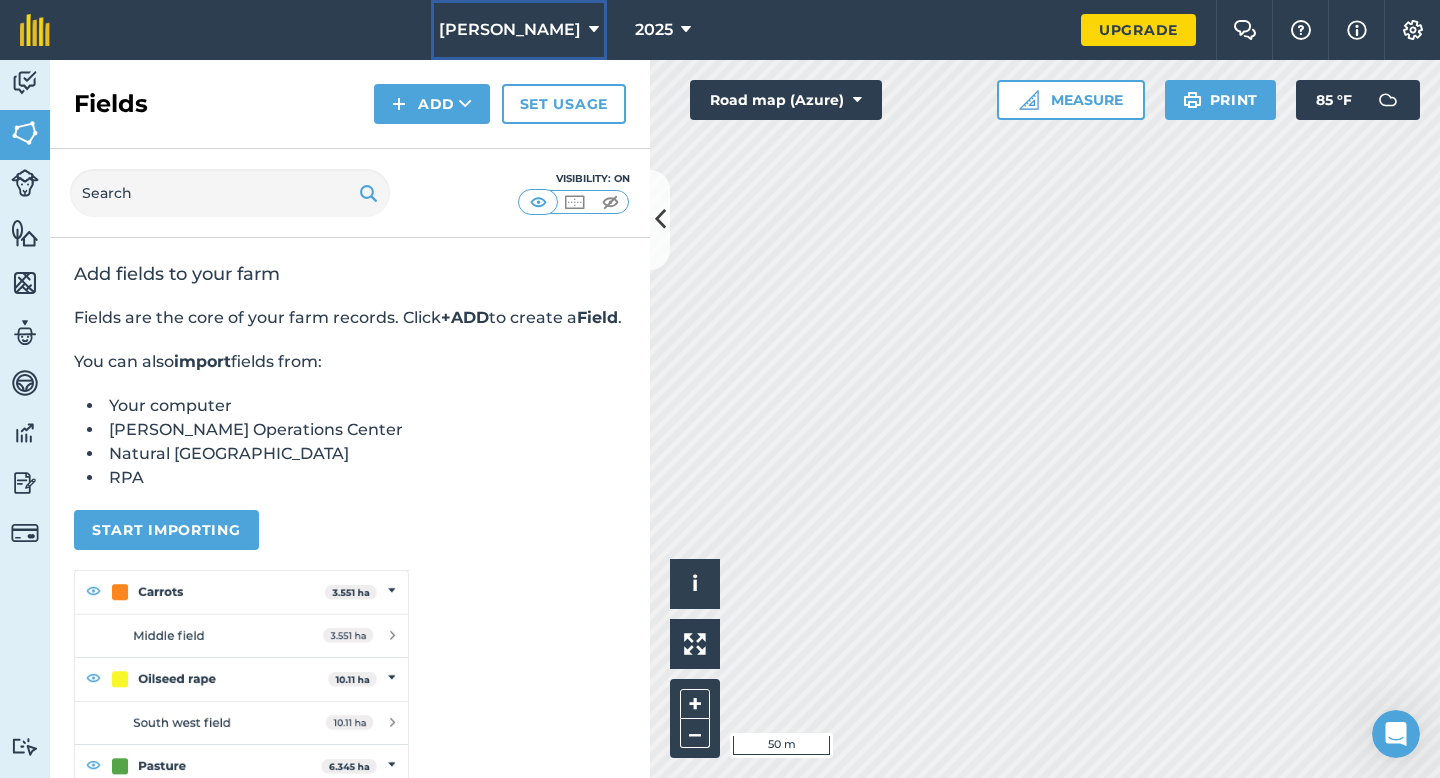 click on "[PERSON_NAME]" at bounding box center [510, 30] 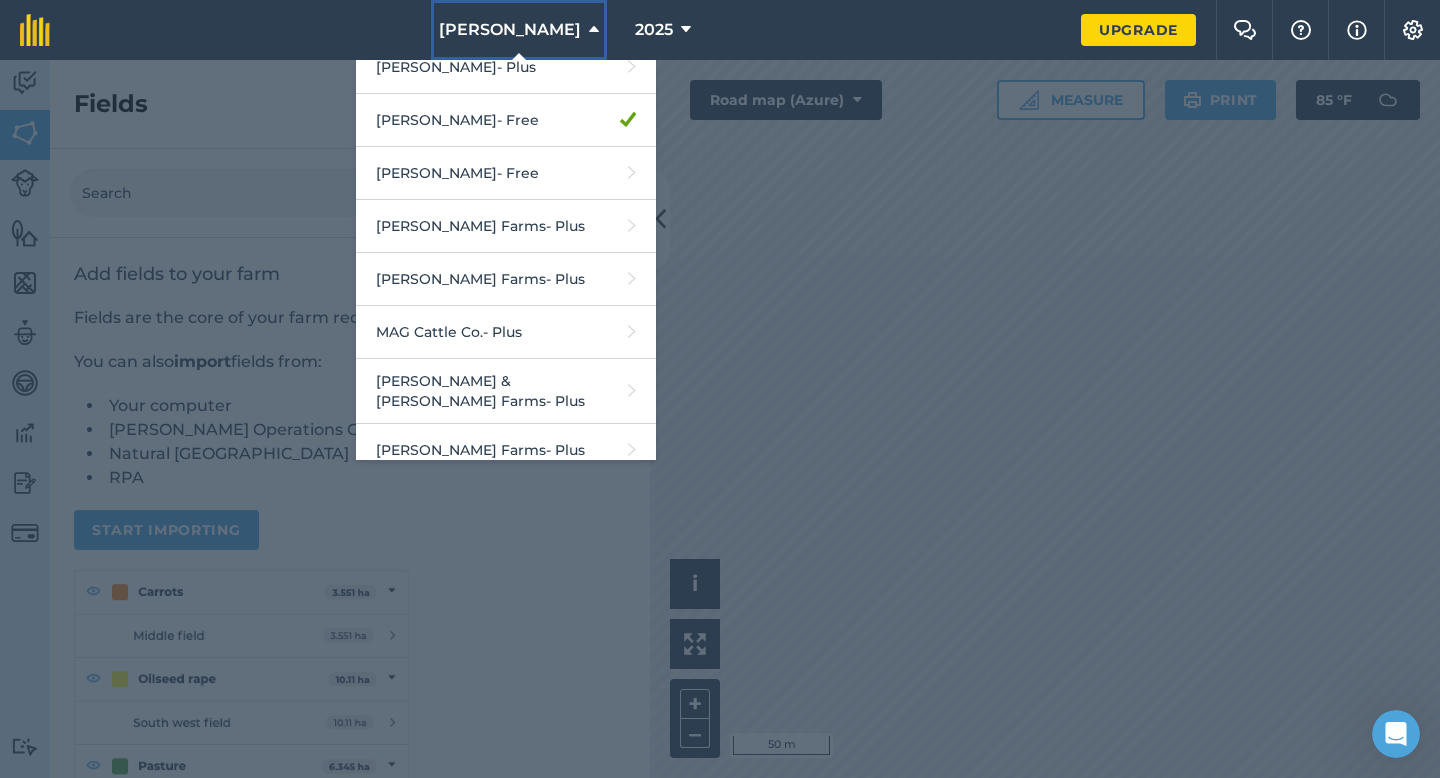 scroll, scrollTop: 240, scrollLeft: 0, axis: vertical 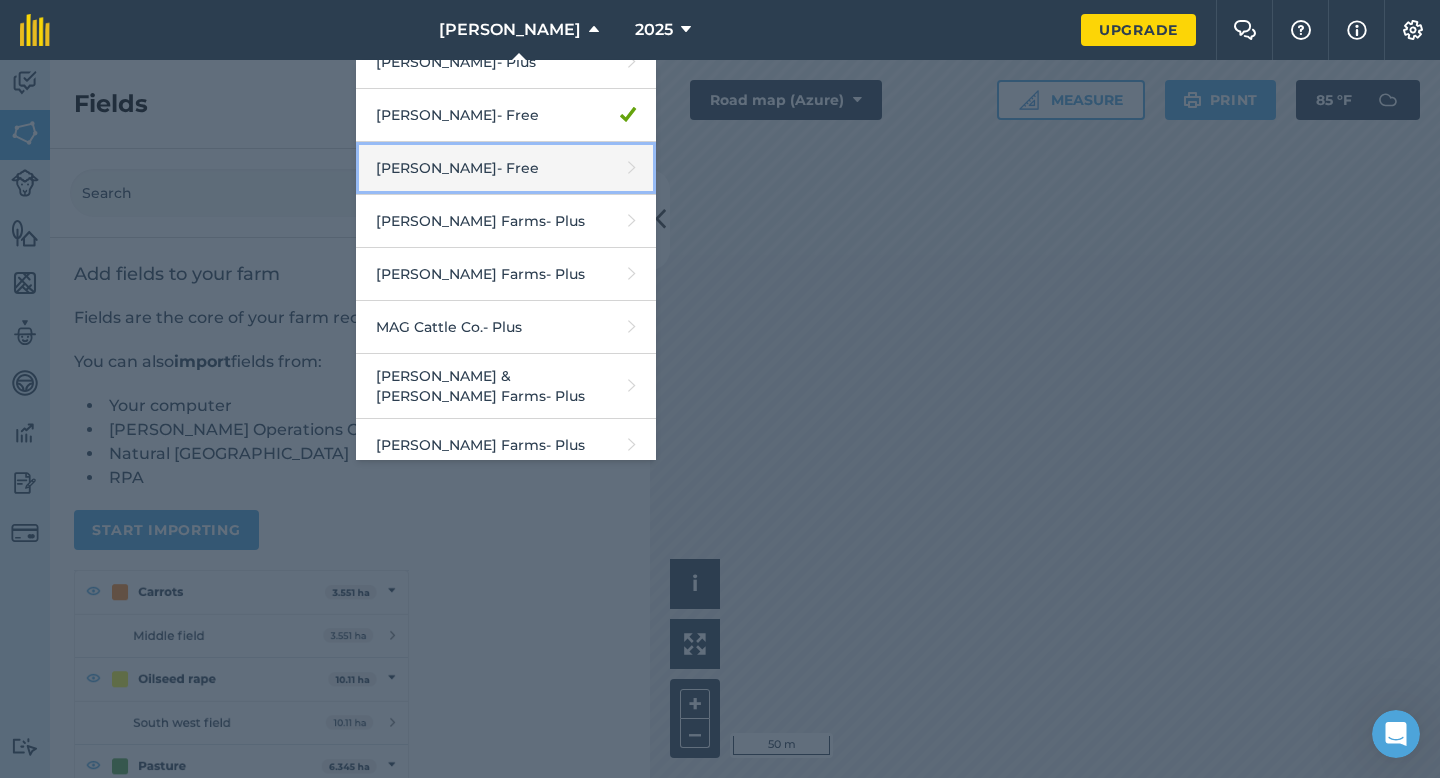 click on "[PERSON_NAME]  - Free" at bounding box center [506, 168] 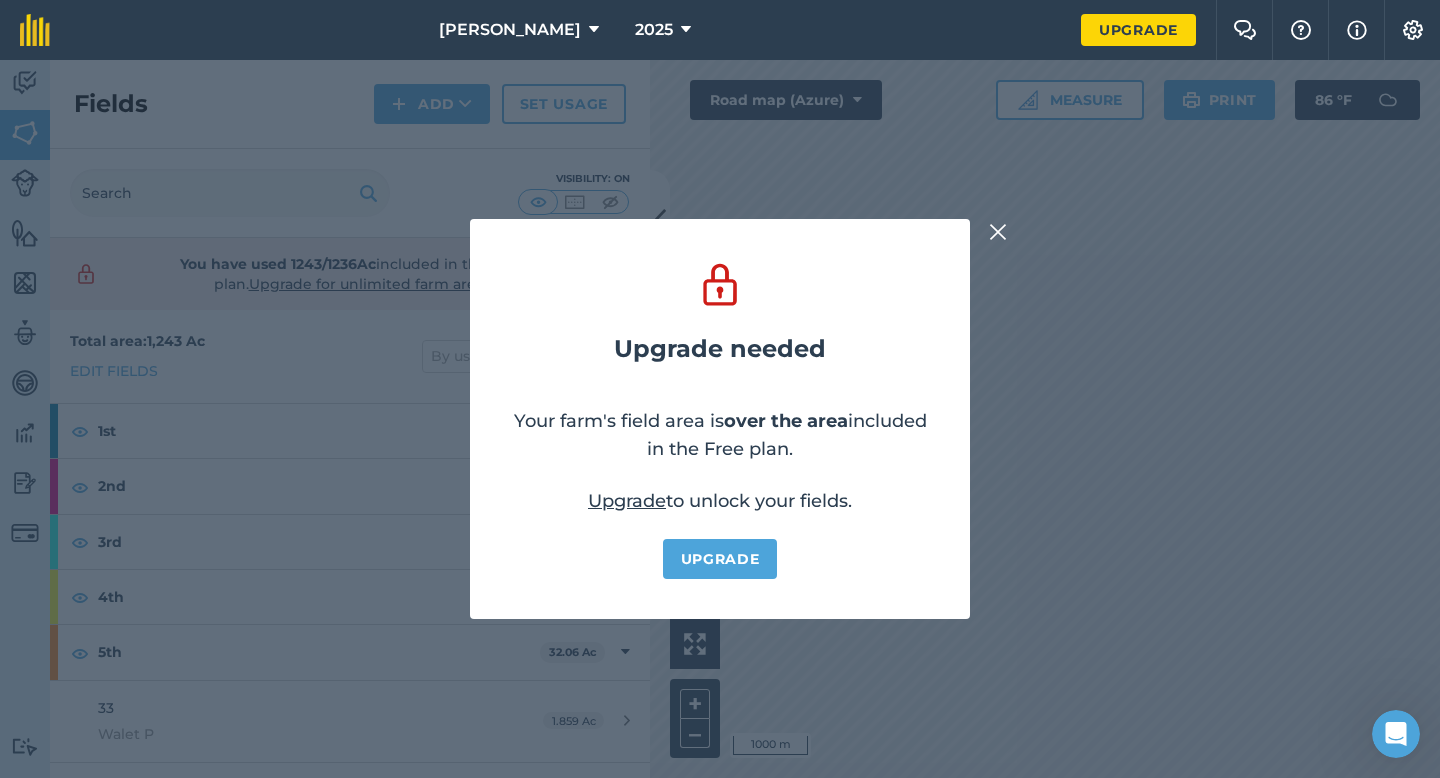 click at bounding box center (998, 232) 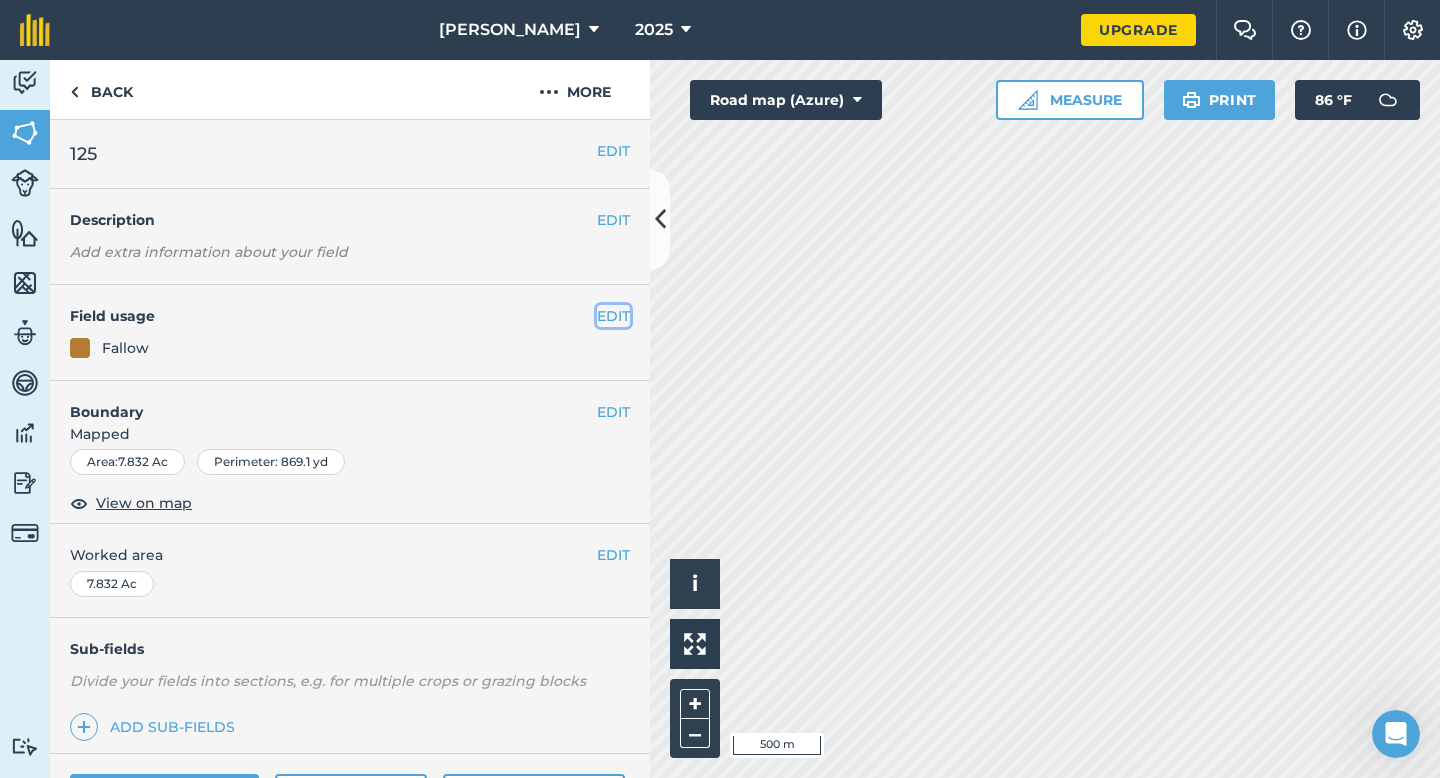 click on "EDIT" at bounding box center [613, 316] 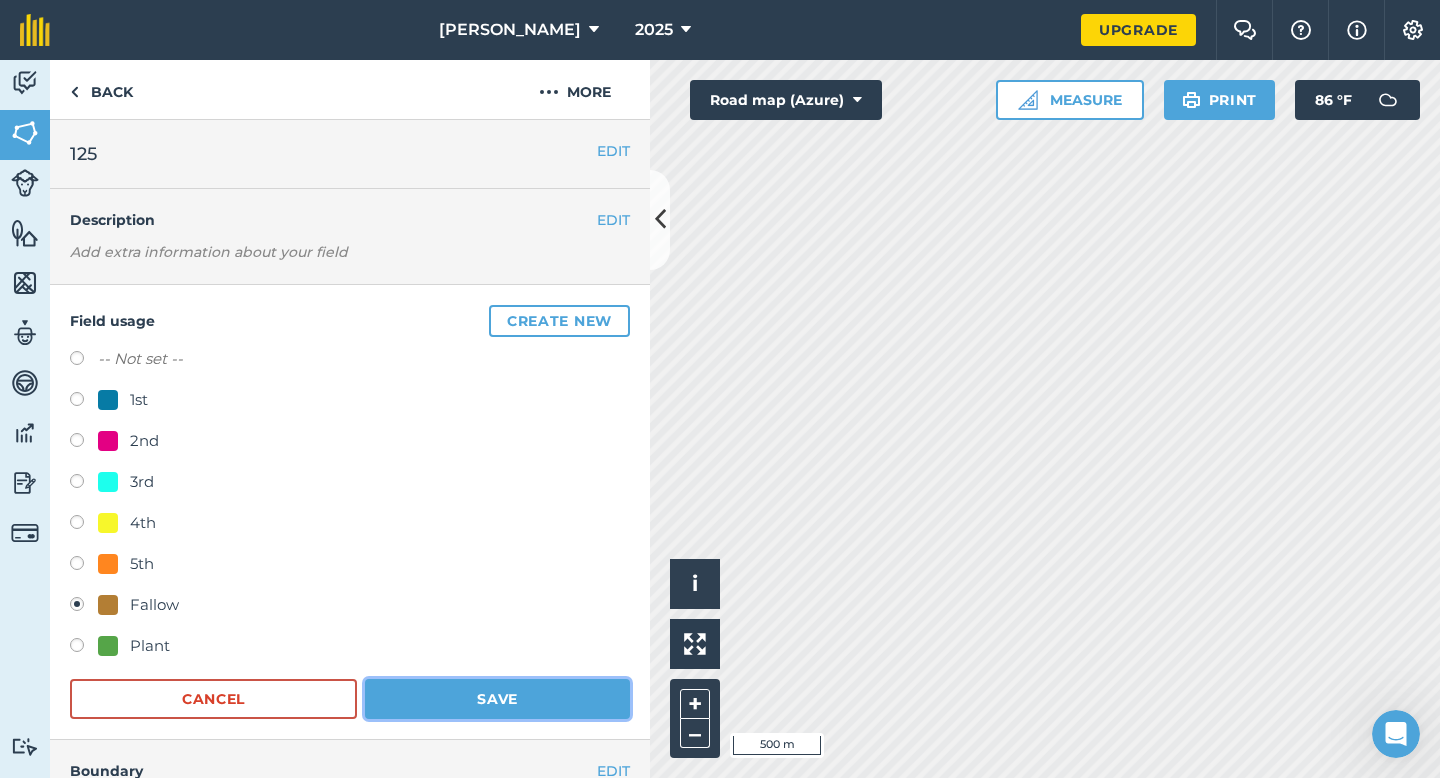 click on "Save" at bounding box center (497, 699) 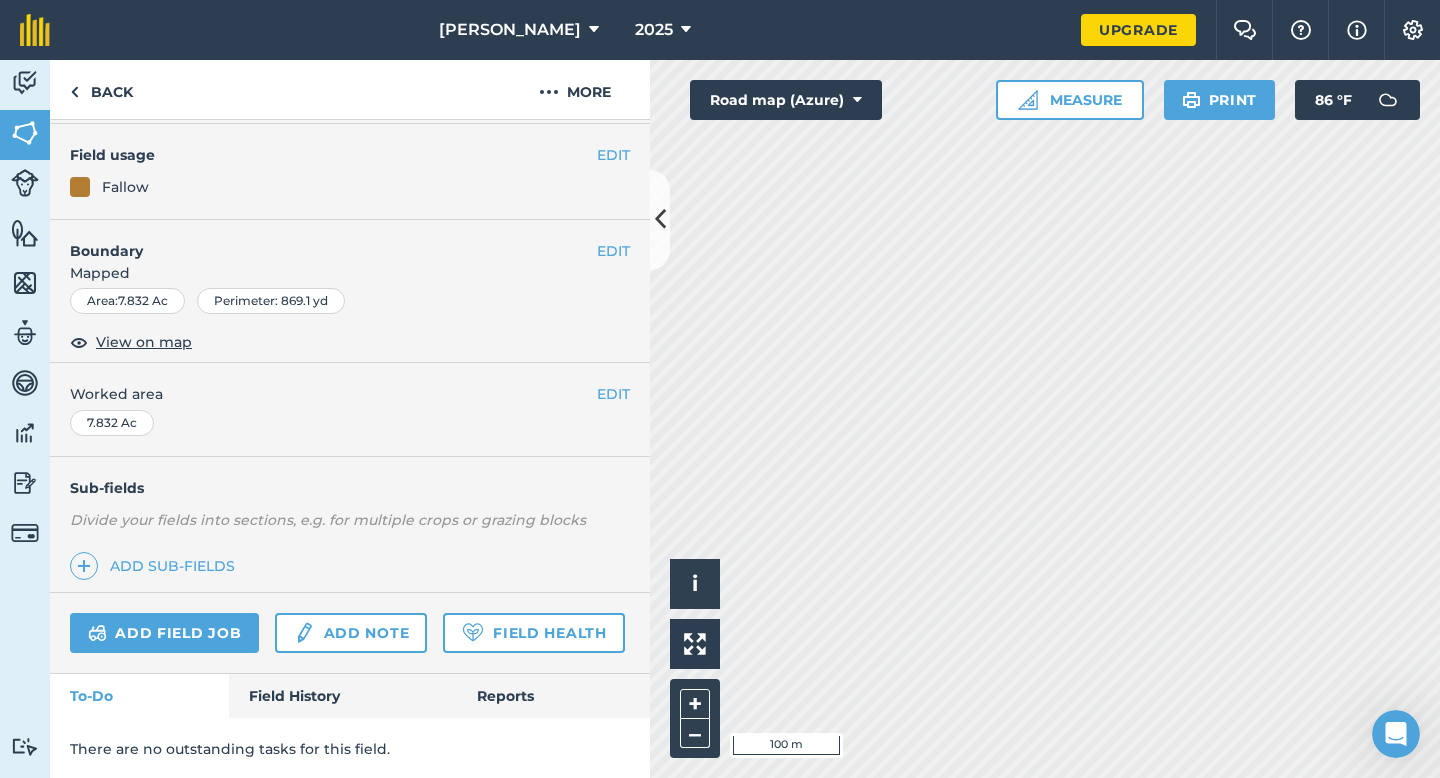 scroll, scrollTop: 163, scrollLeft: 0, axis: vertical 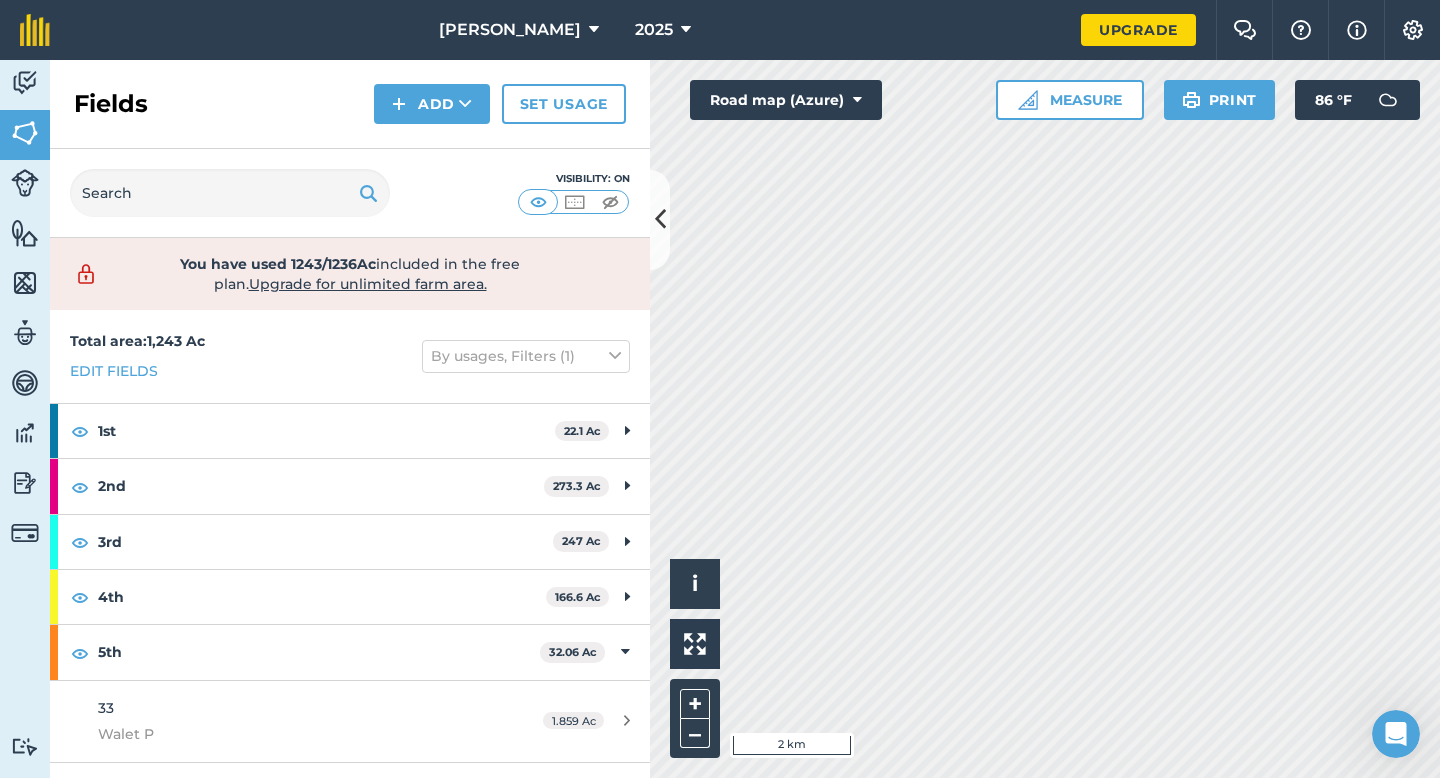 click on "Activity Fields Livestock Features Maps Team Vehicles Data Reporting Billing Tutorials Tutorials Fields   Add   Set usage Visibility: On You have used 1243/1236Ac  included in the free plan .  Upgrade for unlimited farm area. Total area :  1,243   Ac Edit fields By usages, Filters (1) 1st 22.1   Ac 11 Walet P 5.232   Ac 106 299 4.908   Ac 111 739 11.96   Ac 2nd 273.3   Ac 10 Walet P 8.426   Ac 17 Walet P 19.37   Ac 27 [PERSON_NAME] 12.5   Ac 28 [PERSON_NAME] 9.654   Ac 31 Walet P 3.53   Ac 47 [PERSON_NAME] 2.838   Ac 48 Jeffer 6.395   Ac 49 [PERSON_NAME] 3.993   Ac 50 [PERSON_NAME] 4.995   Ac 54 [PERSON_NAME] 8.458   Ac 61 [PERSON_NAME] 1.835   Ac 62 [PERSON_NAME] 9.473   Ac 64 [PERSON_NAME] 8.329   Ac 80 [PERSON_NAME] 6.921   Ac 81 [PERSON_NAME] 3.276   Ac 83 [PERSON_NAME] 12.14   Ac 89 [PERSON_NAME] 12.88   Ac 90 [PERSON_NAME] 11.85   Ac 92 [PERSON_NAME] 22.16   Ac 93 [PERSON_NAME] 14.74   Ac 98 [PERSON_NAME] 14.2   Ac 99 [PERSON_NAME] 3.944   Ac 101 [PERSON_NAME] 17.67   Ac 104 Walet P 18.17   Ac 107 885 15.56   Ac 108 885 7.921   Ac 116 885/299 12.06   Ac 3rd 247   Ac 13 Walet P 15.1   Ac 21 Walet P 7.036   Ac 24 [PERSON_NAME] 25.34   Ac 32 Walet P 3.256   Ac 37" at bounding box center [720, 419] 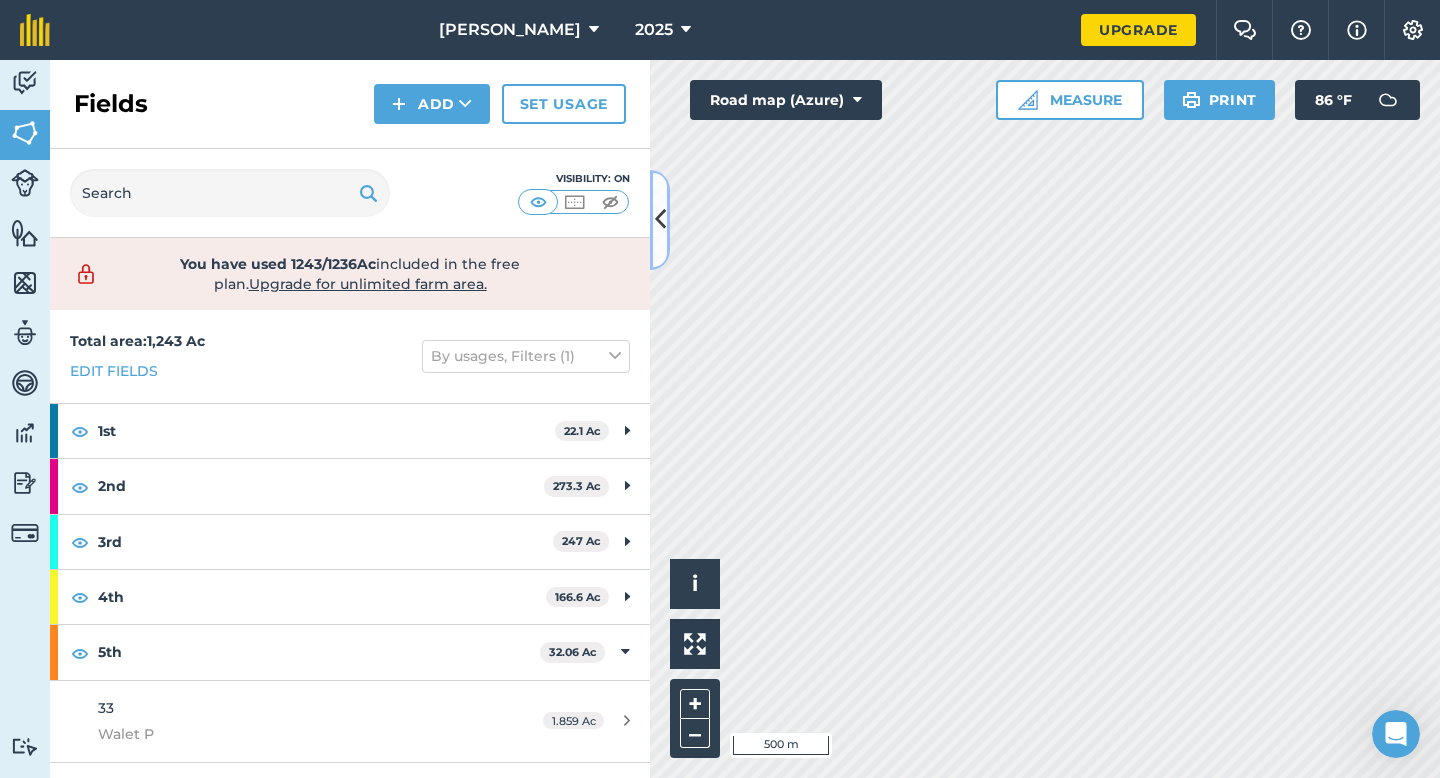 click at bounding box center [660, 219] 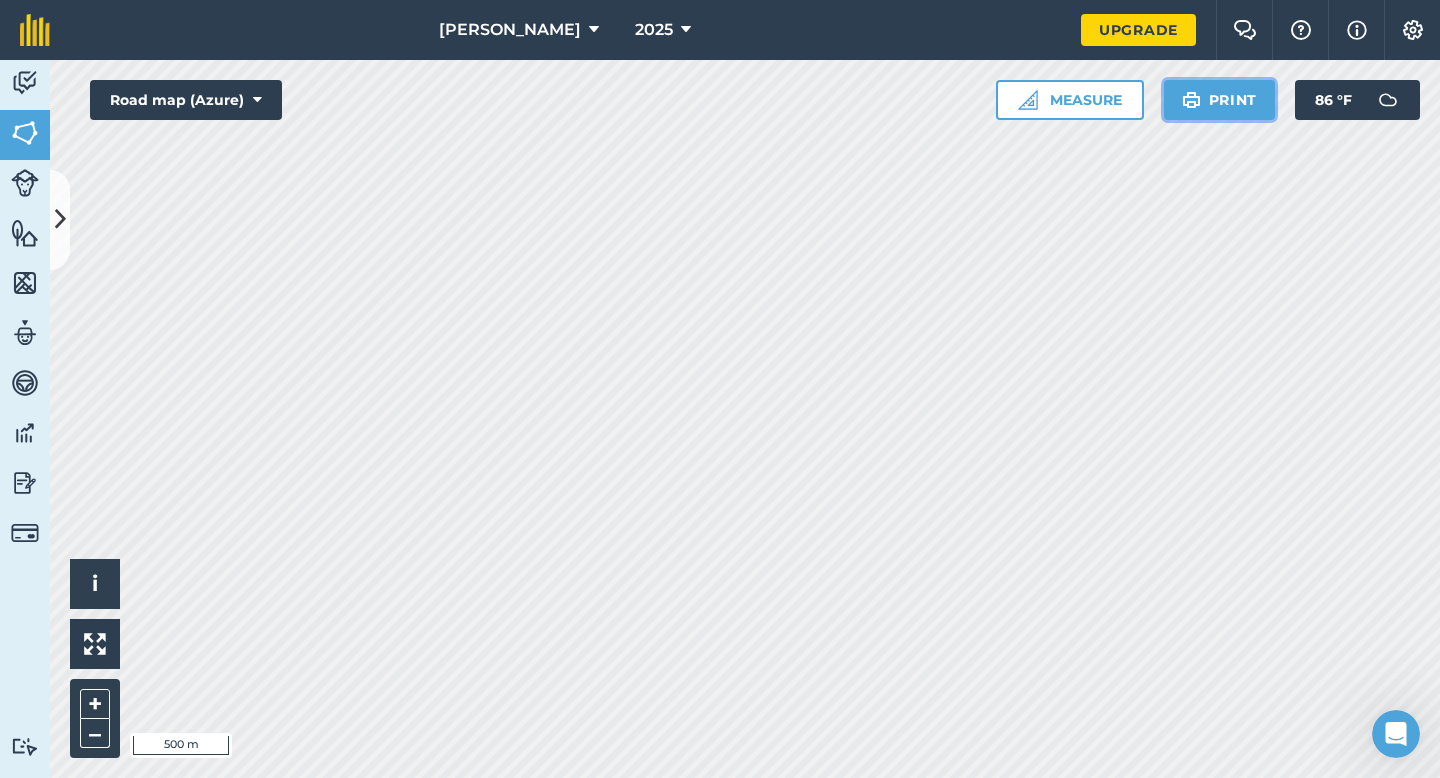 click on "Print" at bounding box center (1220, 100) 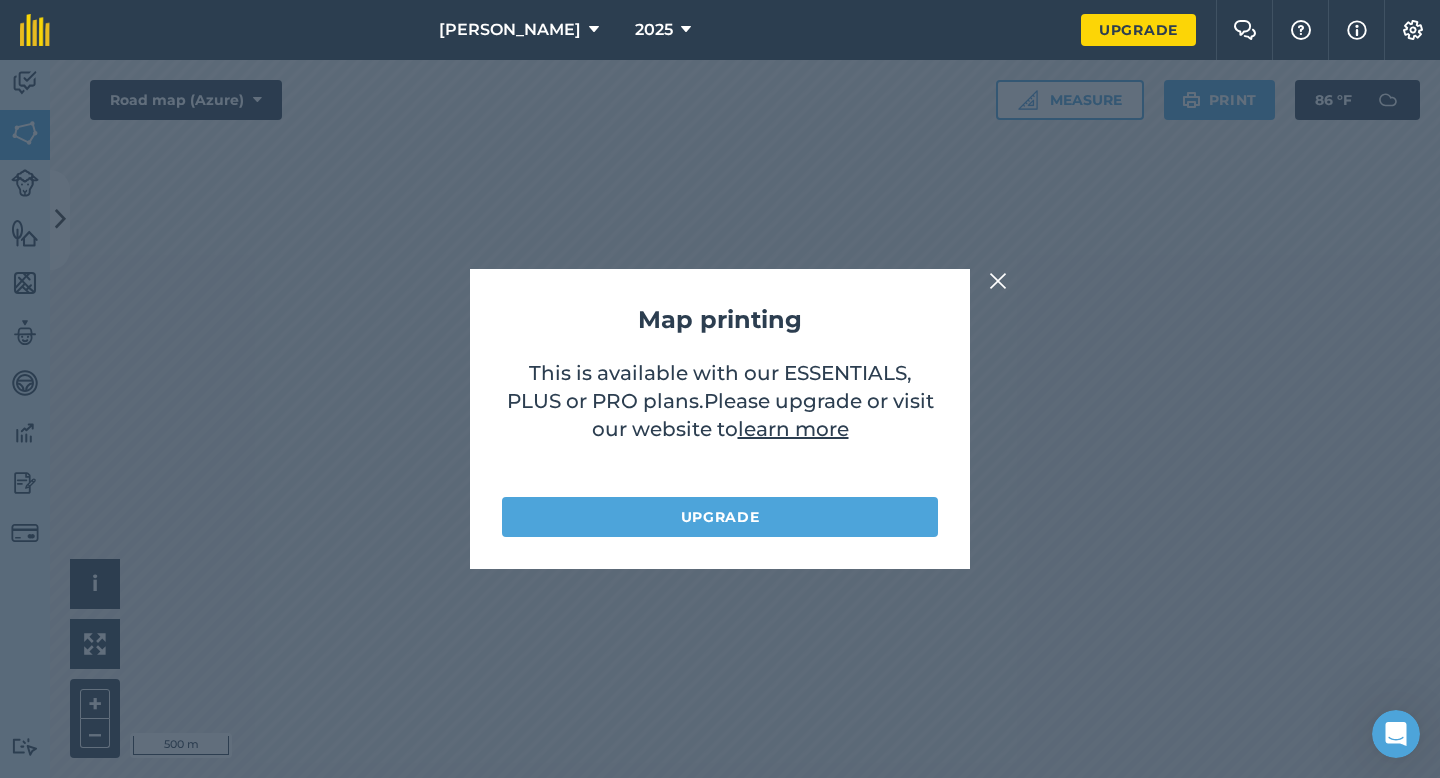 click at bounding box center (998, 281) 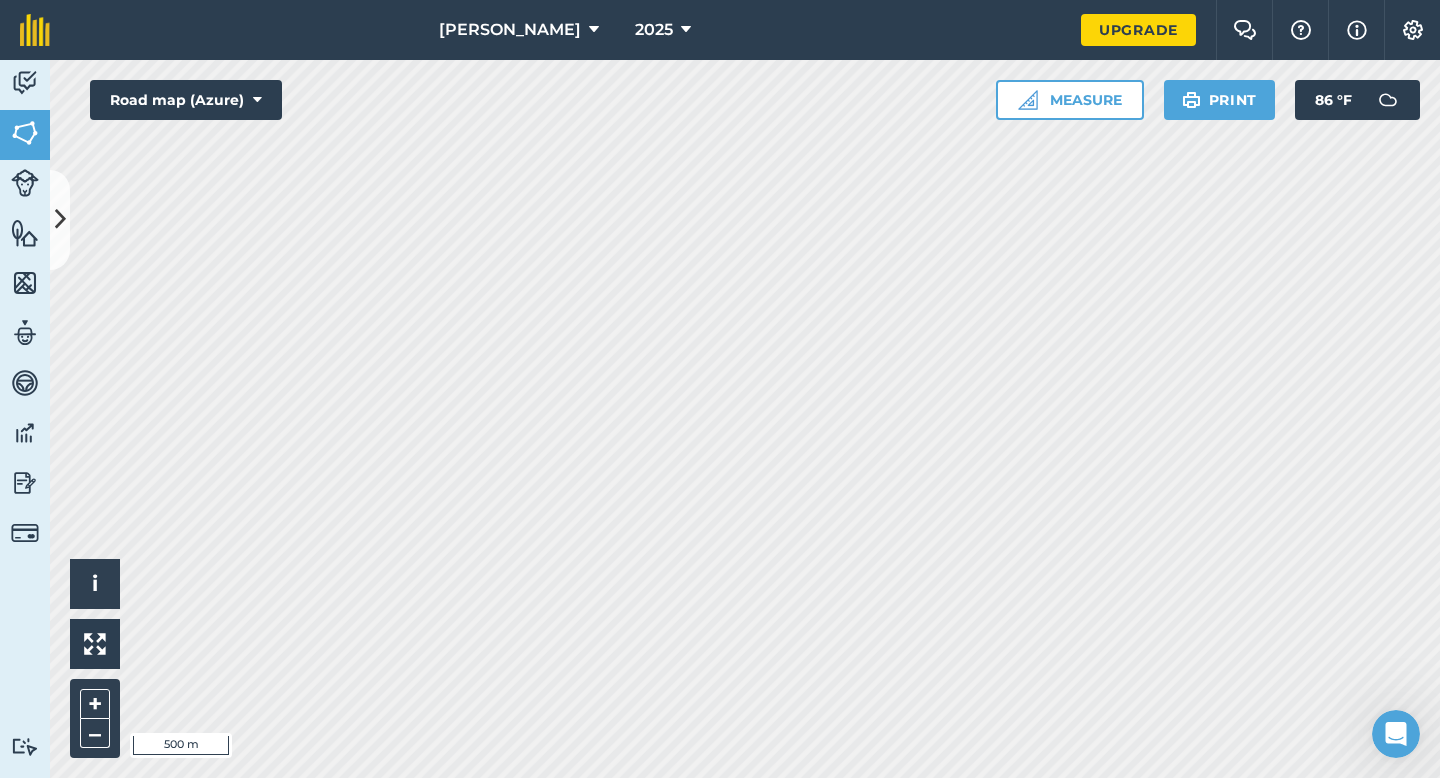 click 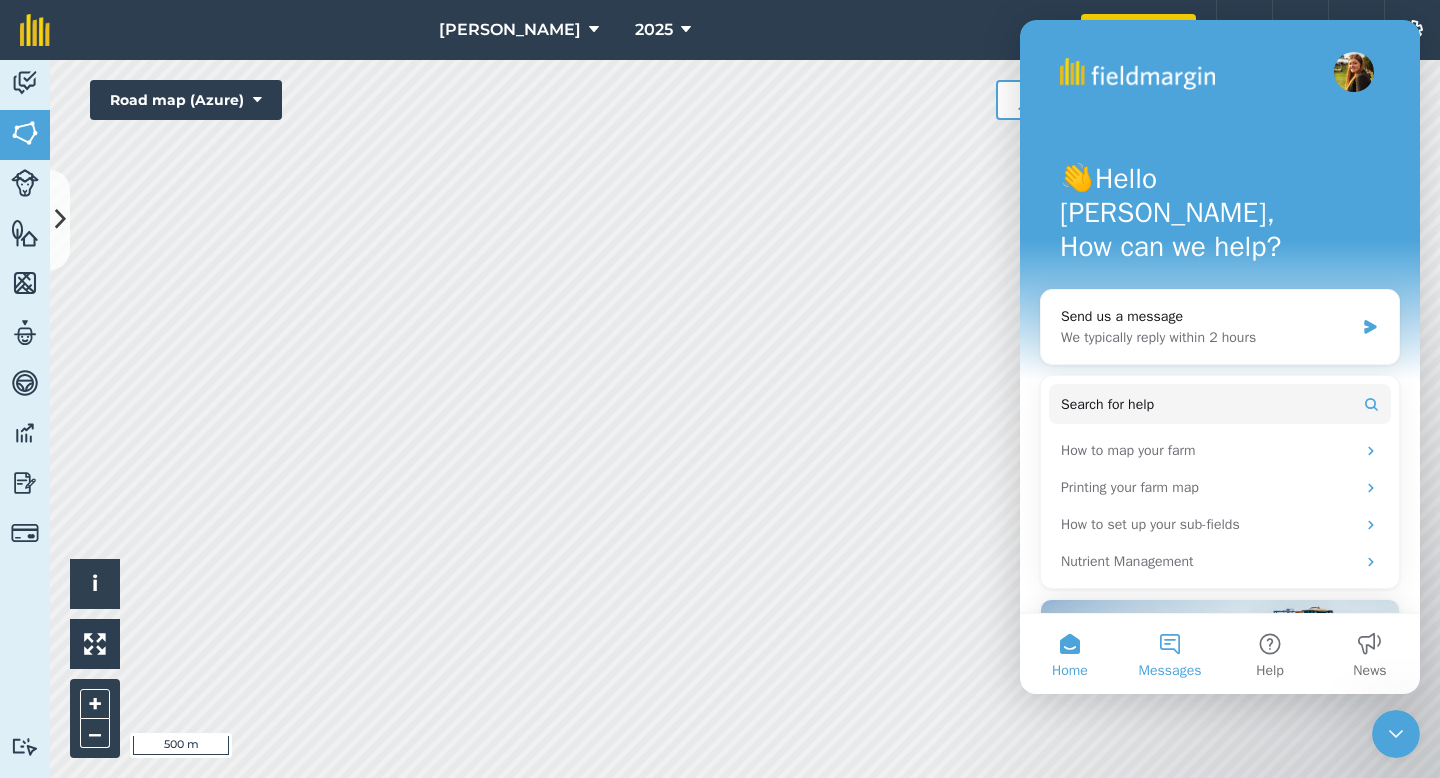 click on "Messages" at bounding box center (1170, 654) 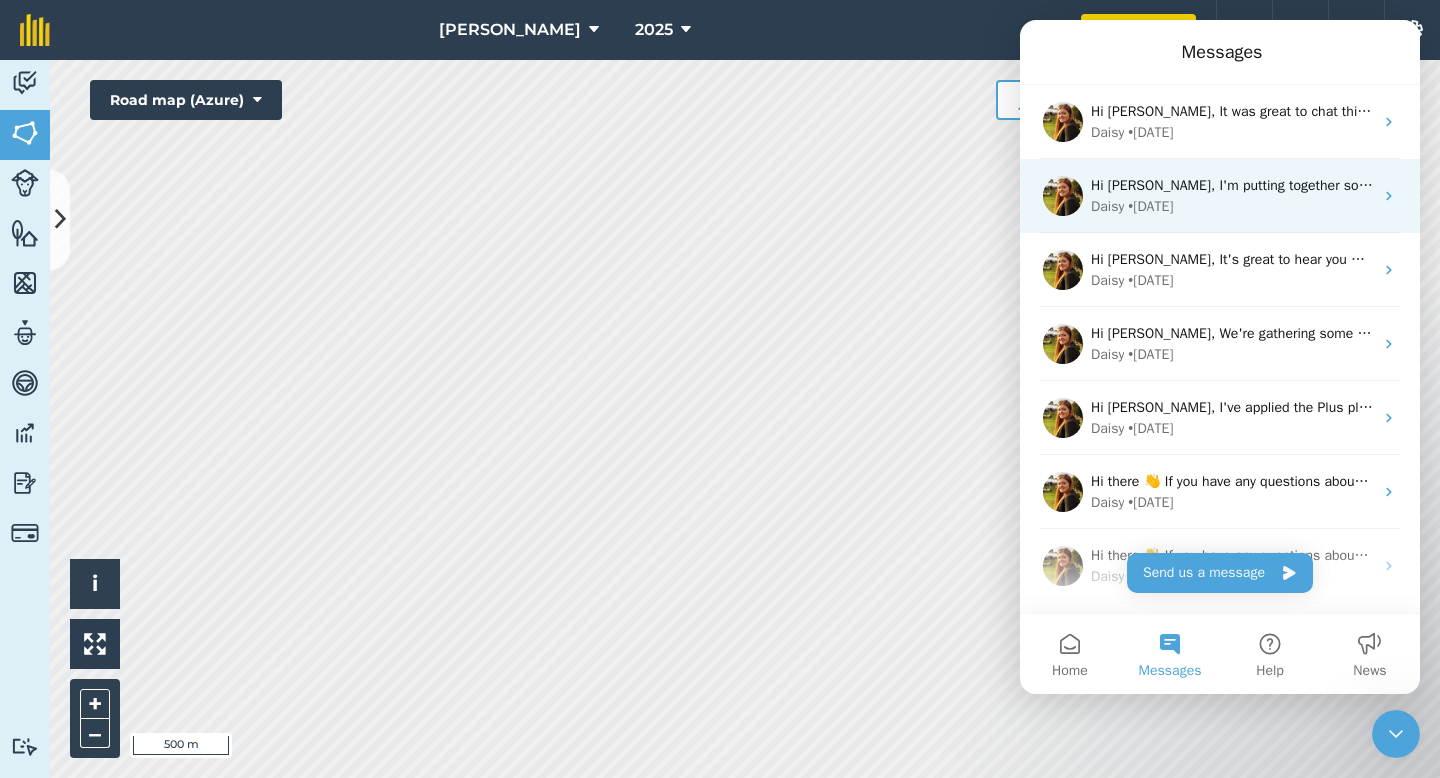 scroll, scrollTop: 70, scrollLeft: 0, axis: vertical 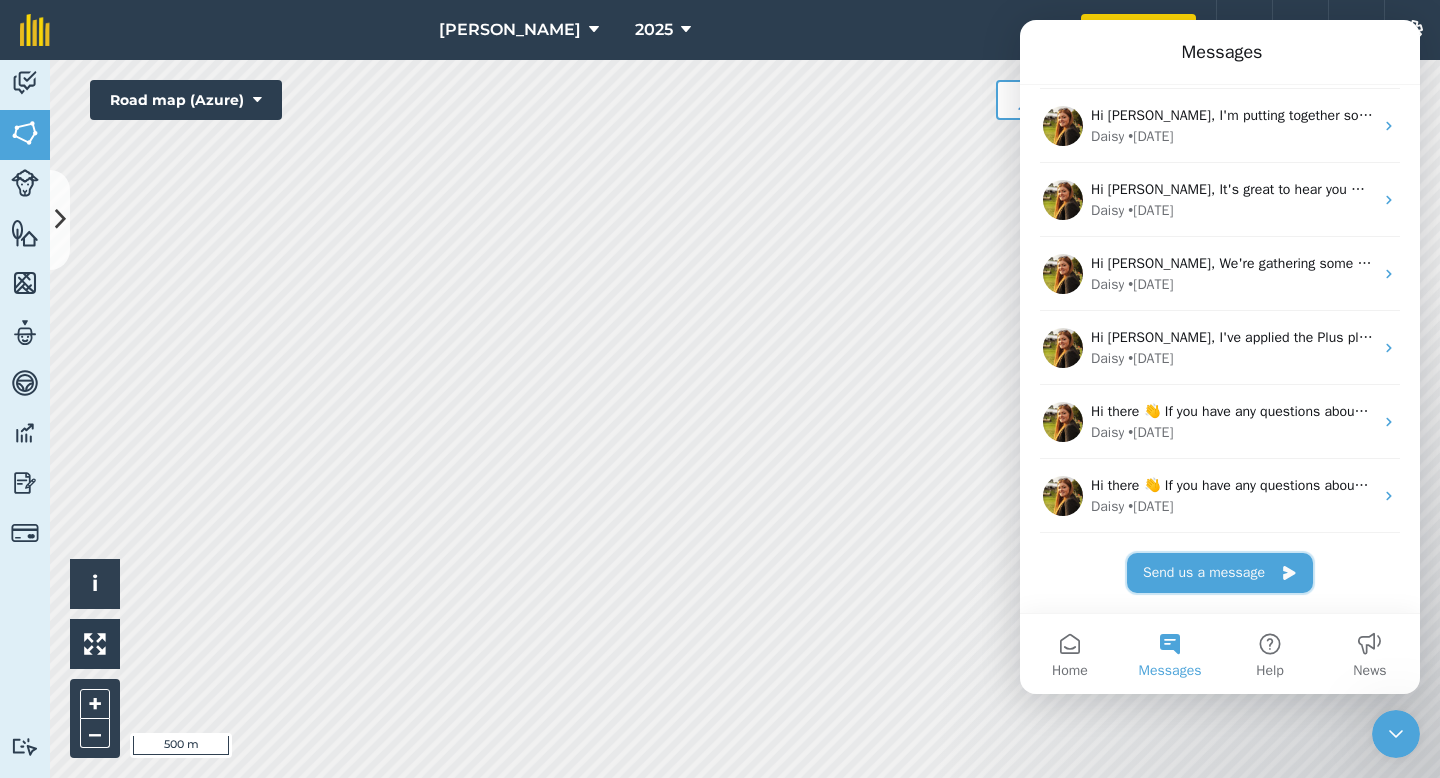 click on "Send us a message" at bounding box center [1220, 573] 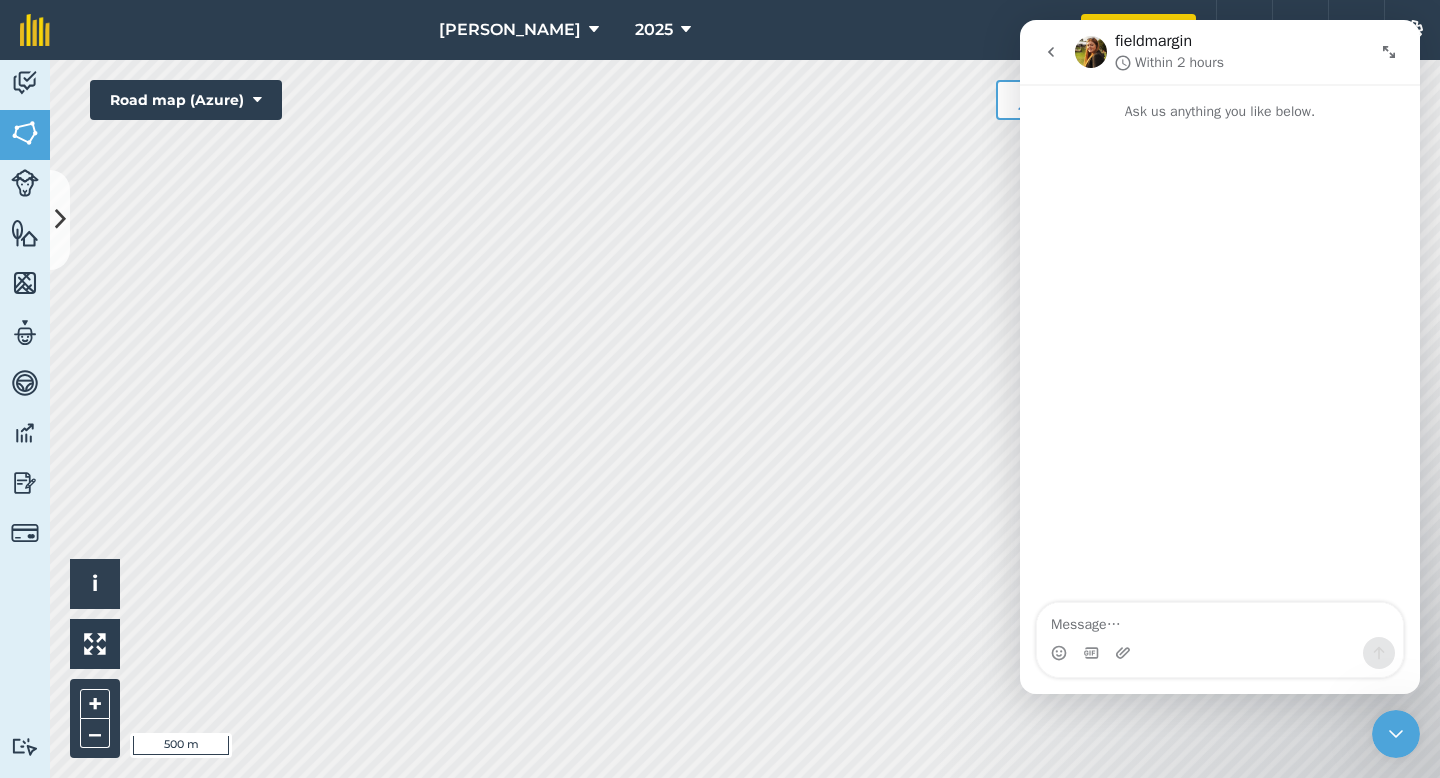 scroll, scrollTop: 0, scrollLeft: 0, axis: both 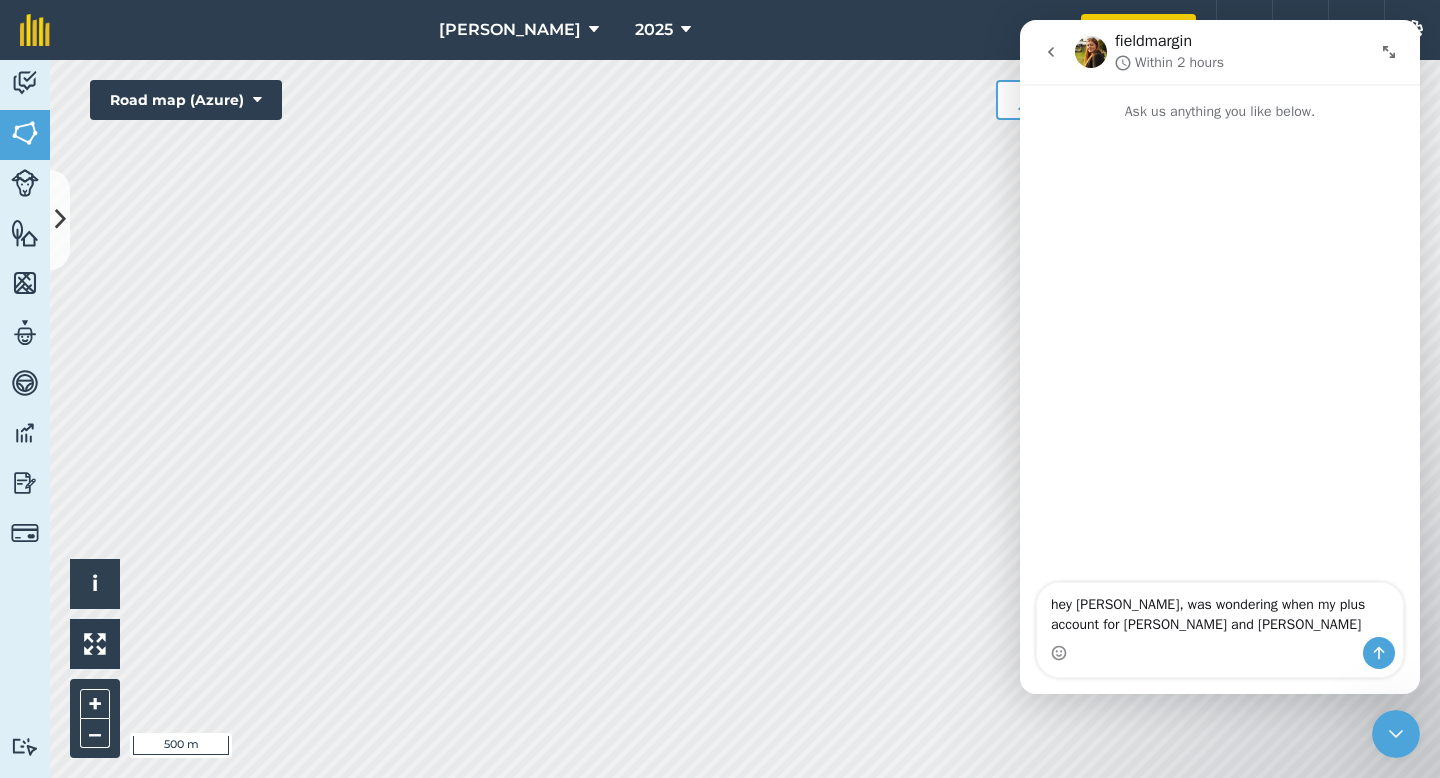 drag, startPoint x: 1293, startPoint y: 629, endPoint x: 1034, endPoint y: 604, distance: 260.20377 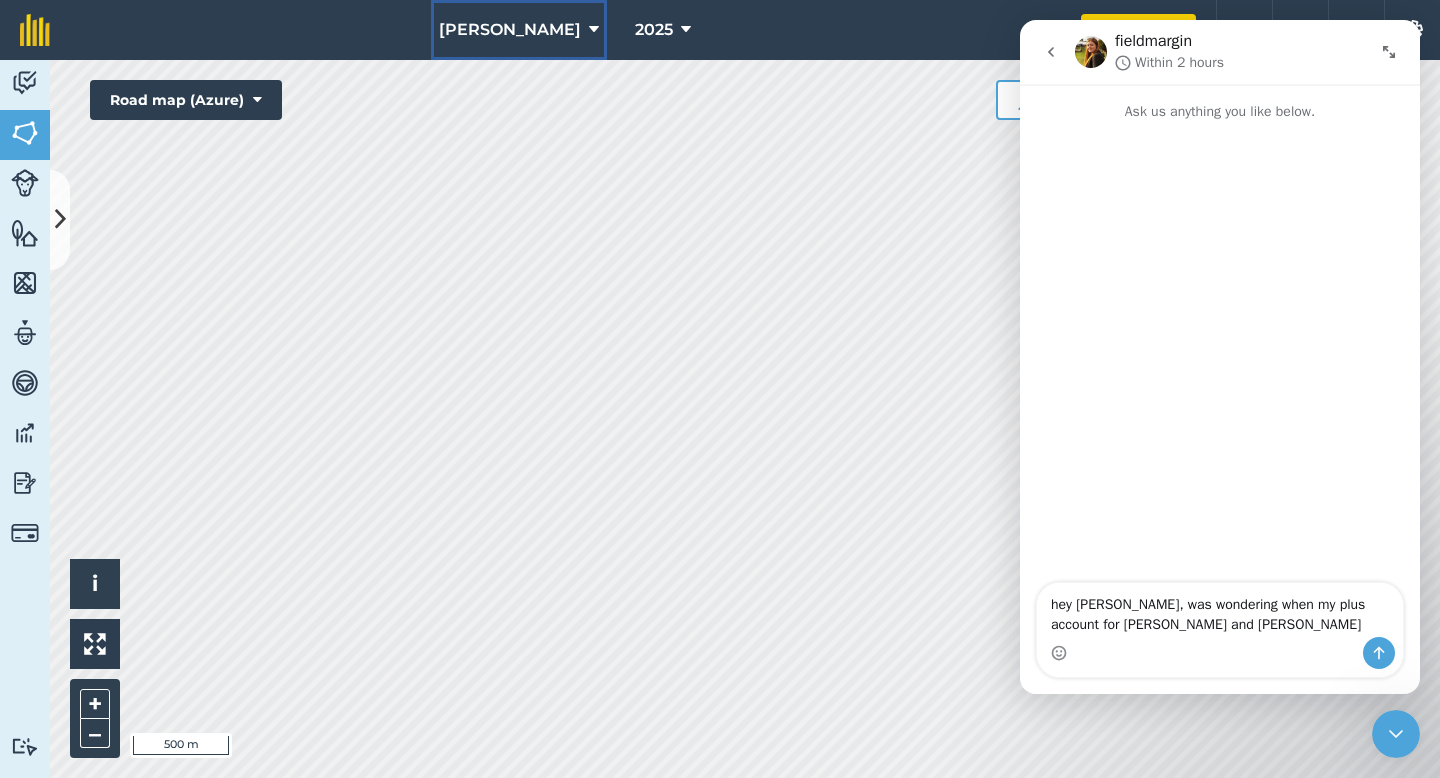 click on "[PERSON_NAME]" at bounding box center (510, 30) 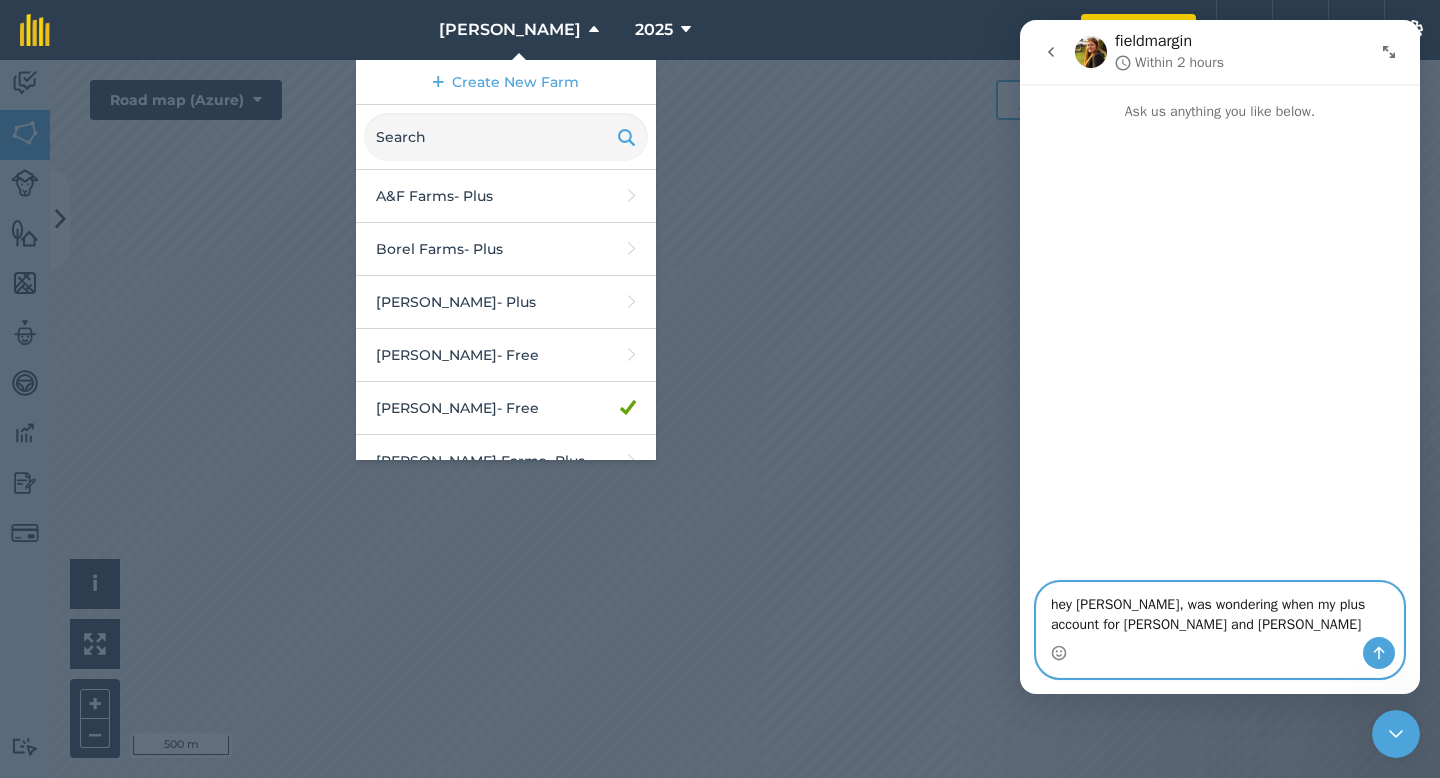 click on "hey [PERSON_NAME], was wondering when my plus account for [PERSON_NAME] and [PERSON_NAME]" at bounding box center [1220, 610] 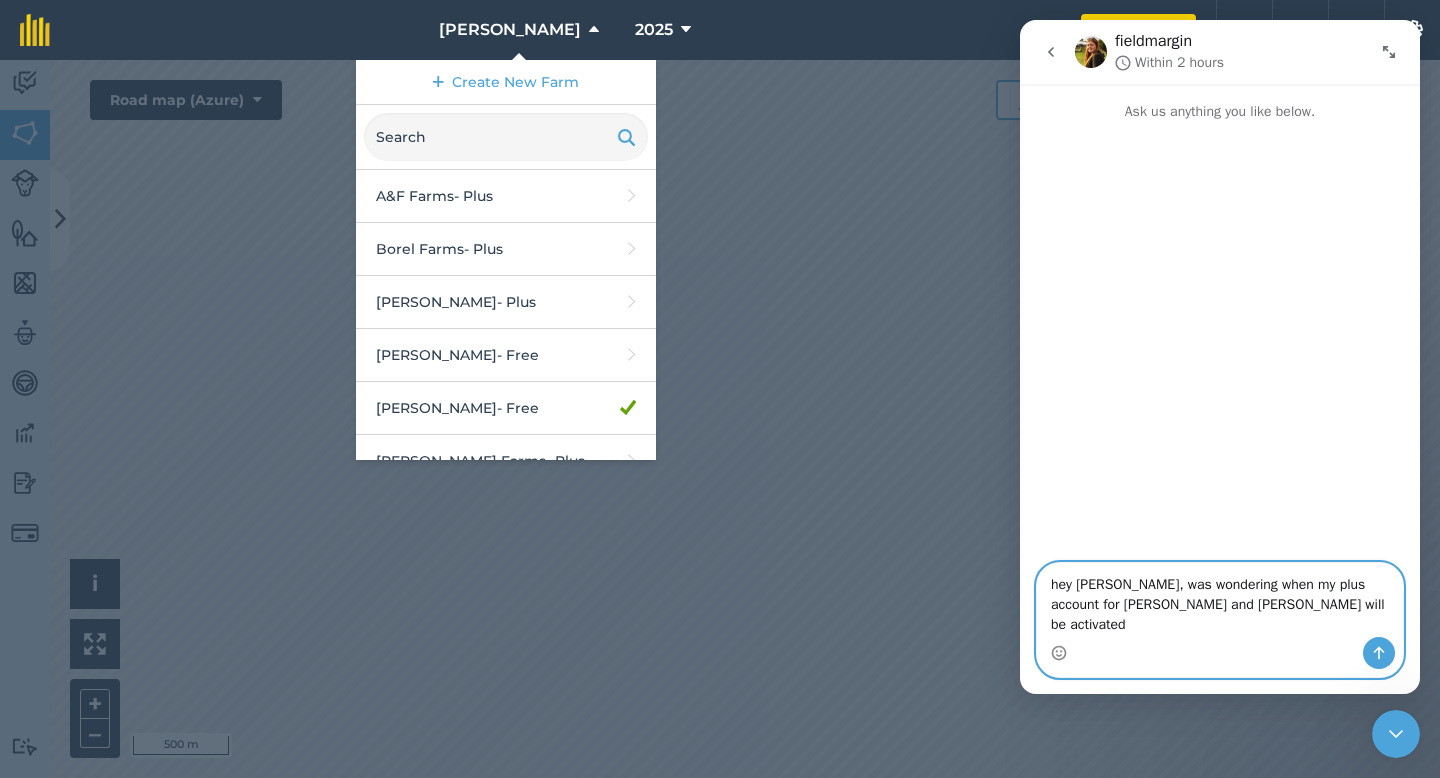 type on "hey [PERSON_NAME], was wondering when my plus account for [PERSON_NAME] and [PERSON_NAME] will be activated?" 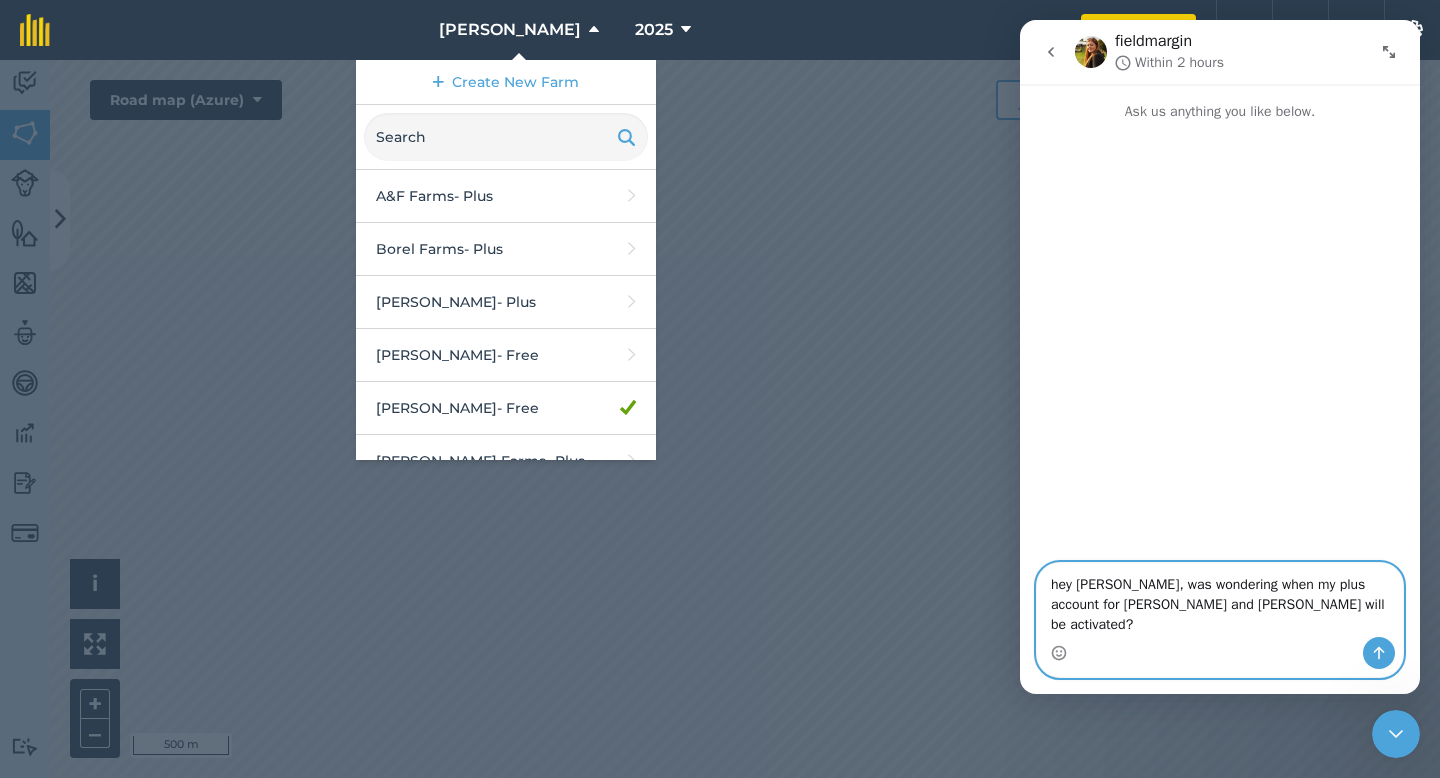 type 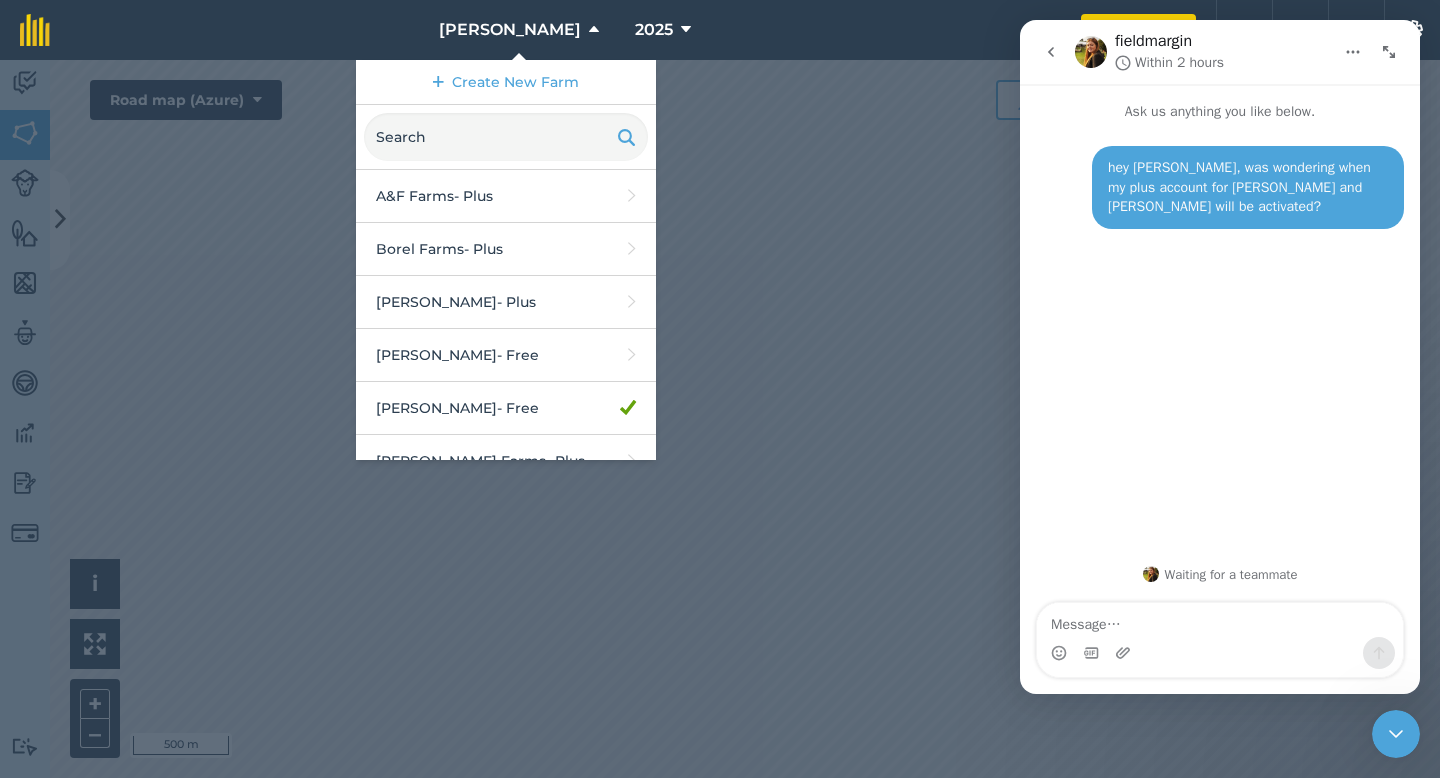 click at bounding box center (720, 419) 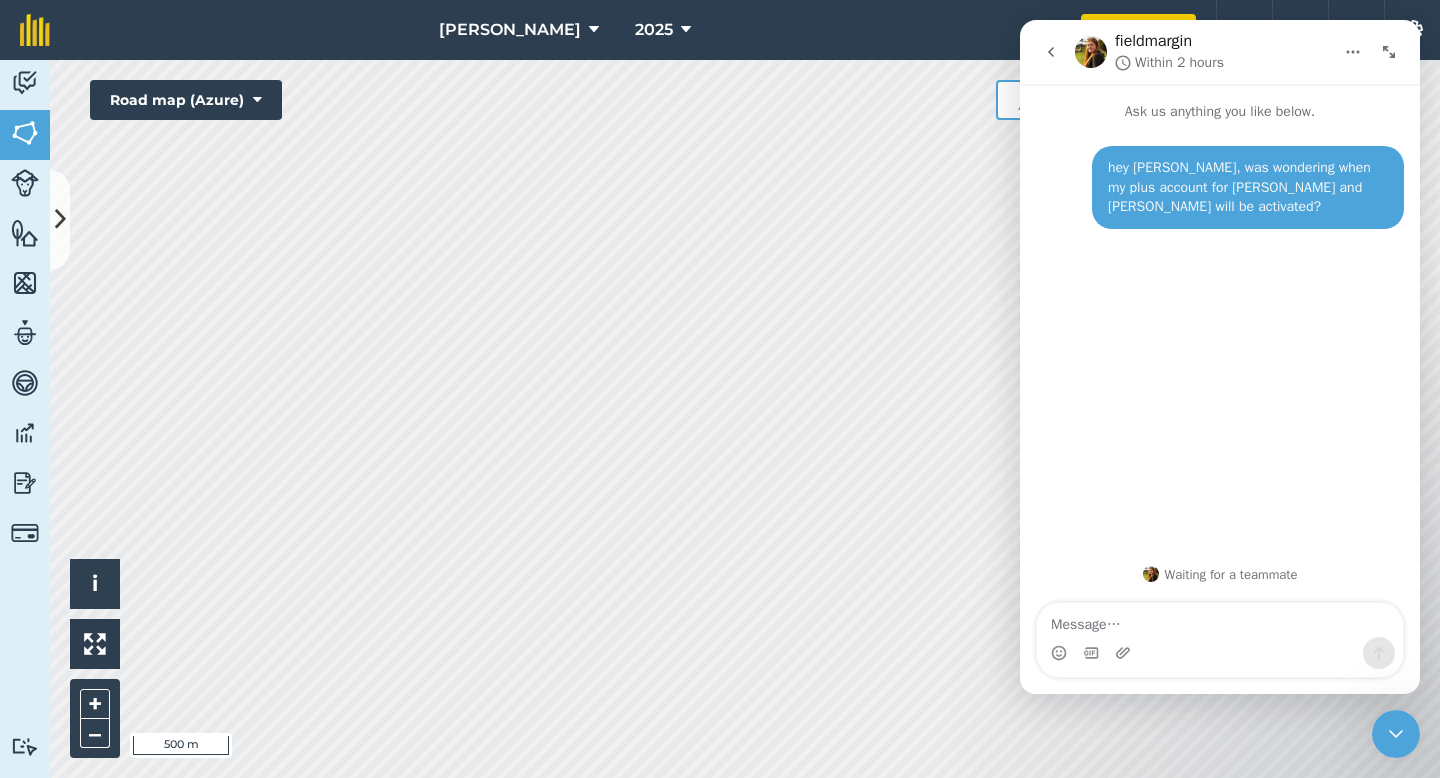 click 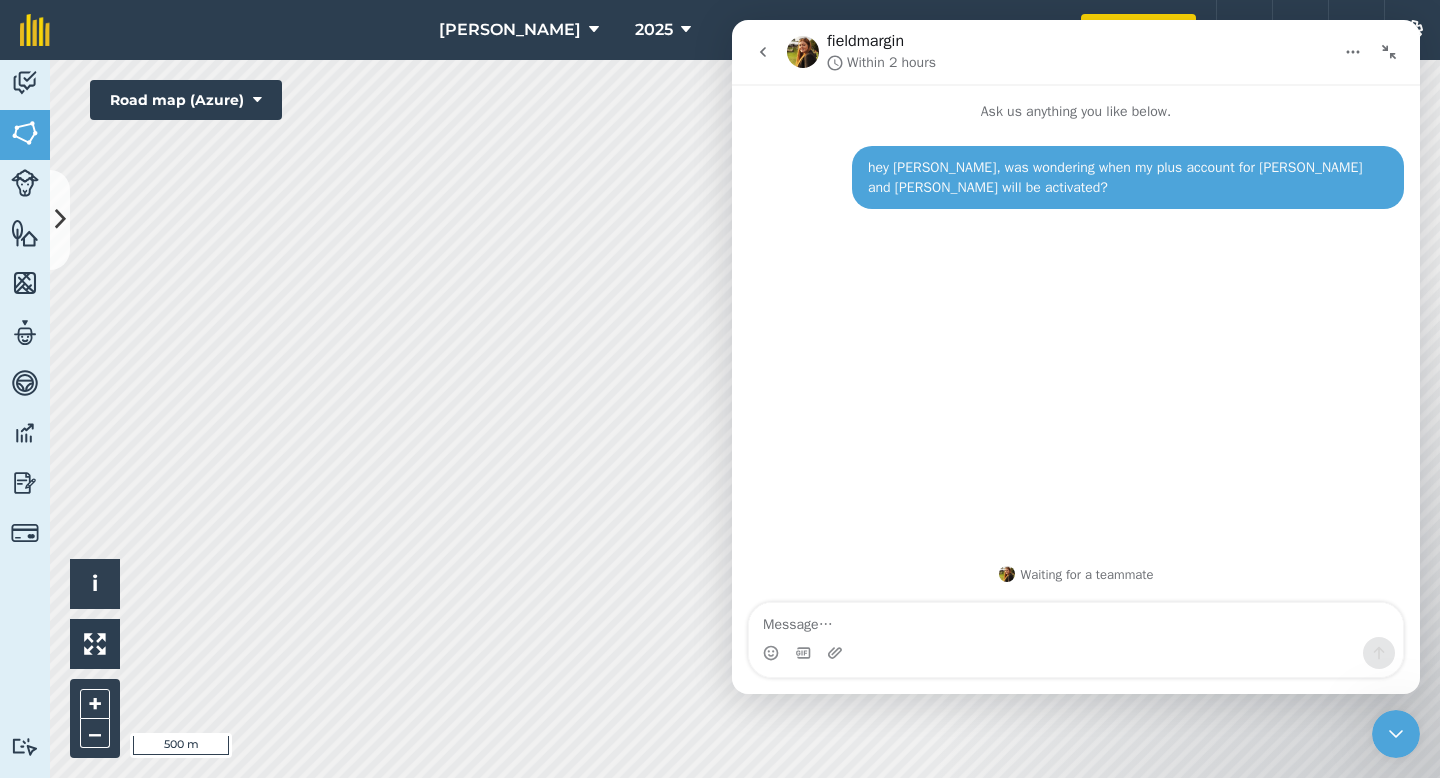 click 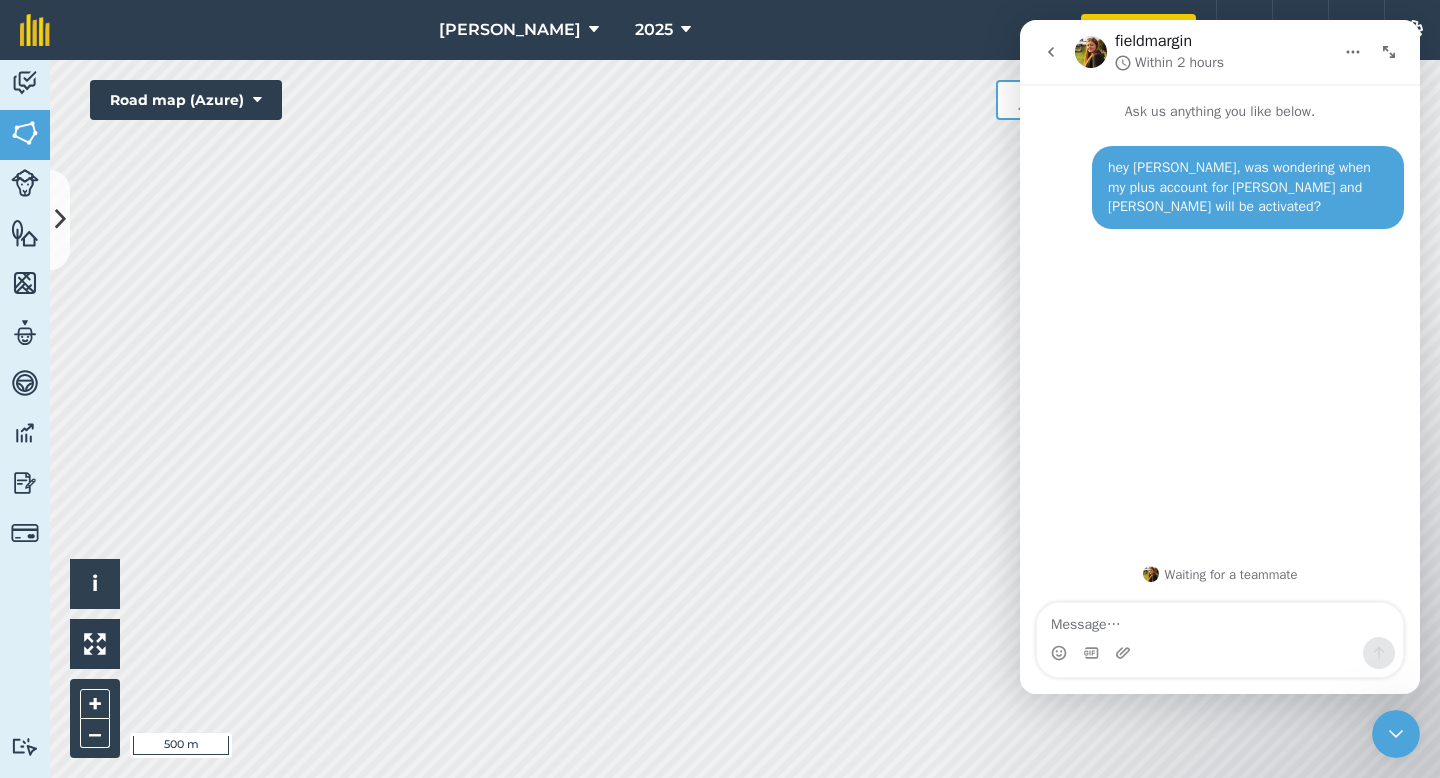 click 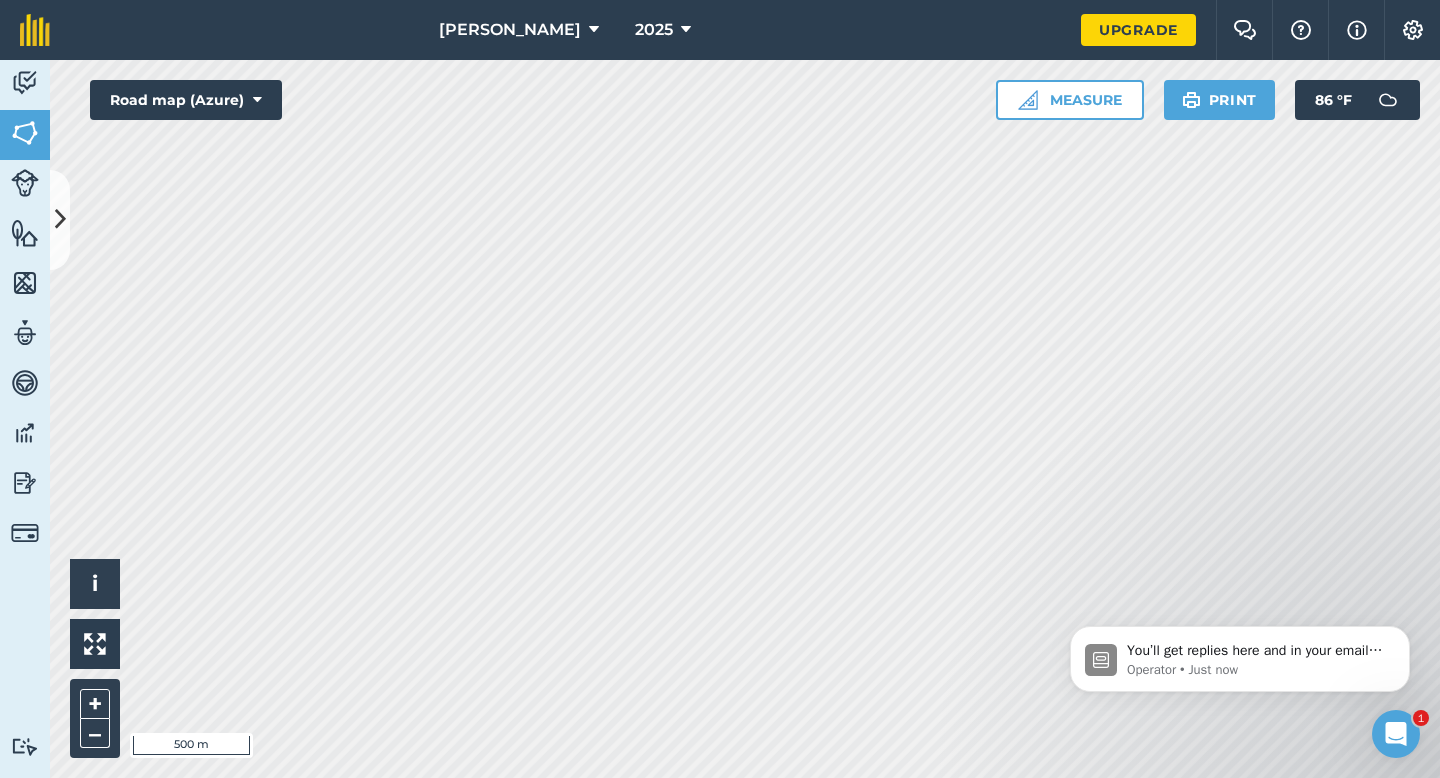 scroll, scrollTop: 0, scrollLeft: 0, axis: both 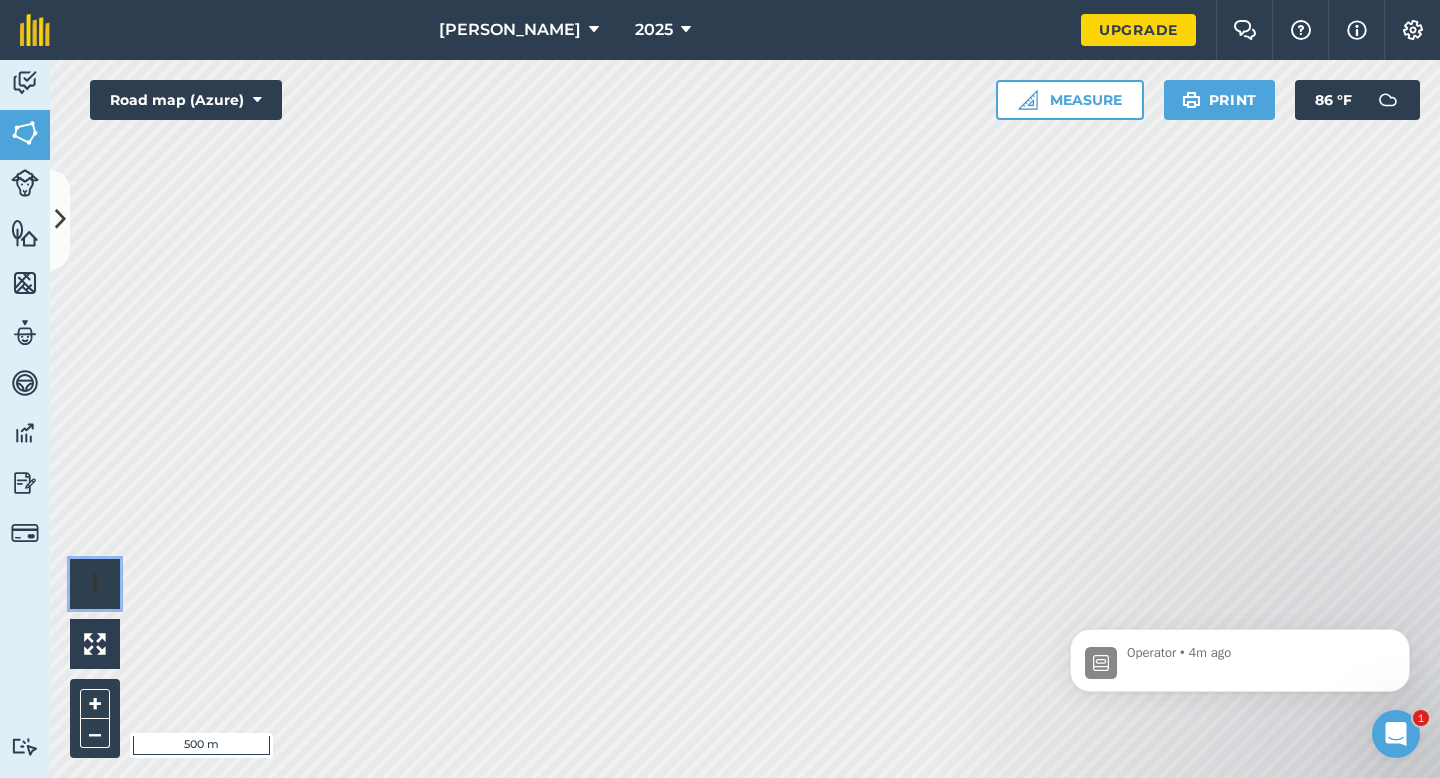 type 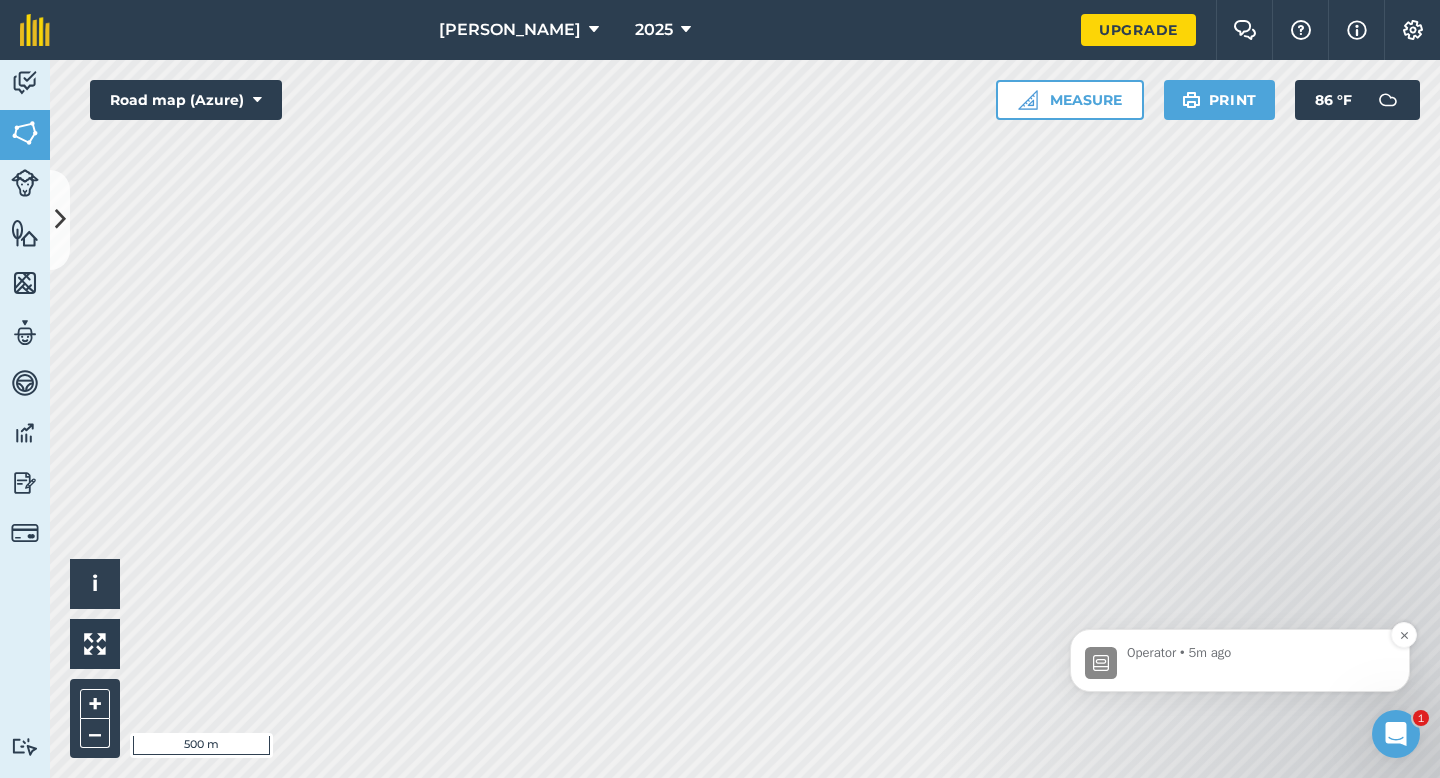 click on "Operator • 5m ago" at bounding box center [1256, 653] 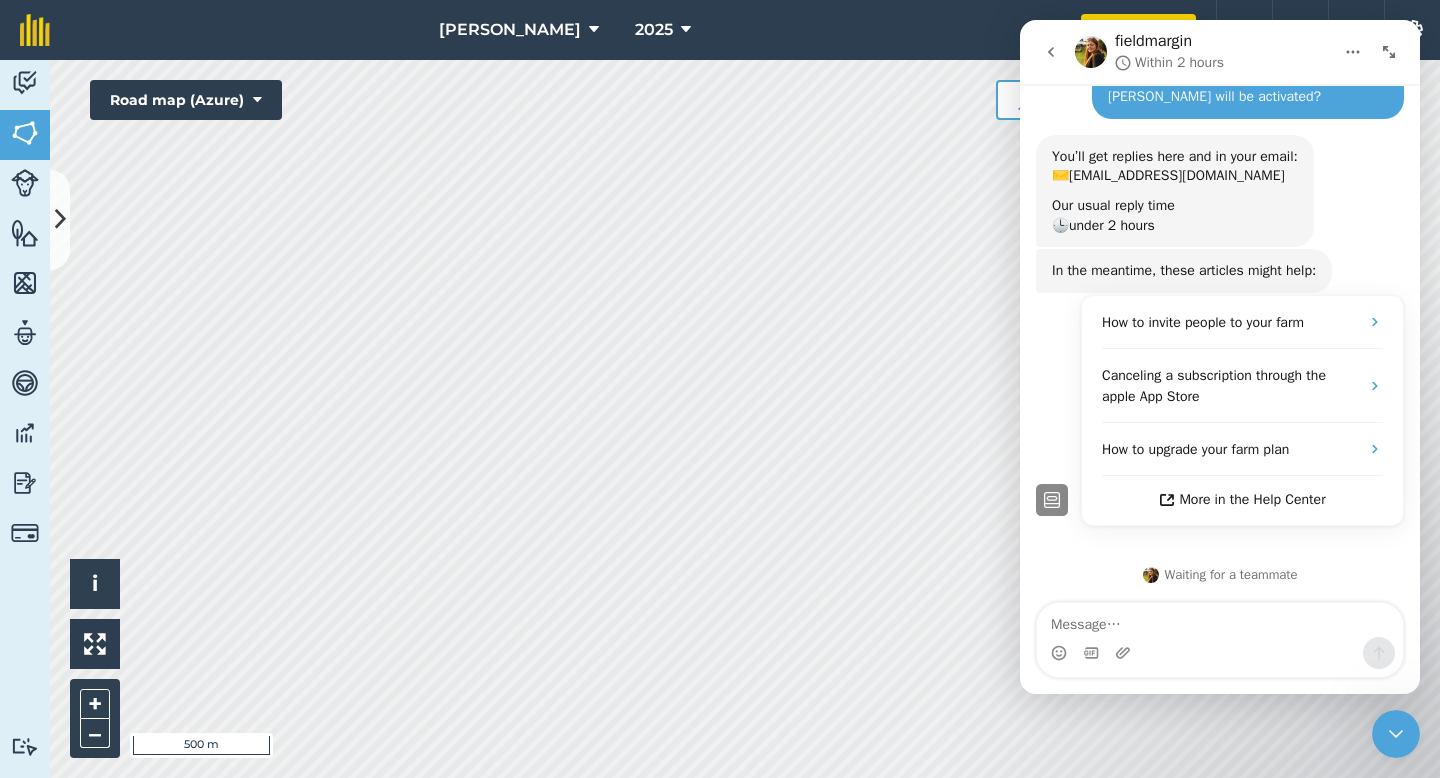 scroll, scrollTop: 110, scrollLeft: 0, axis: vertical 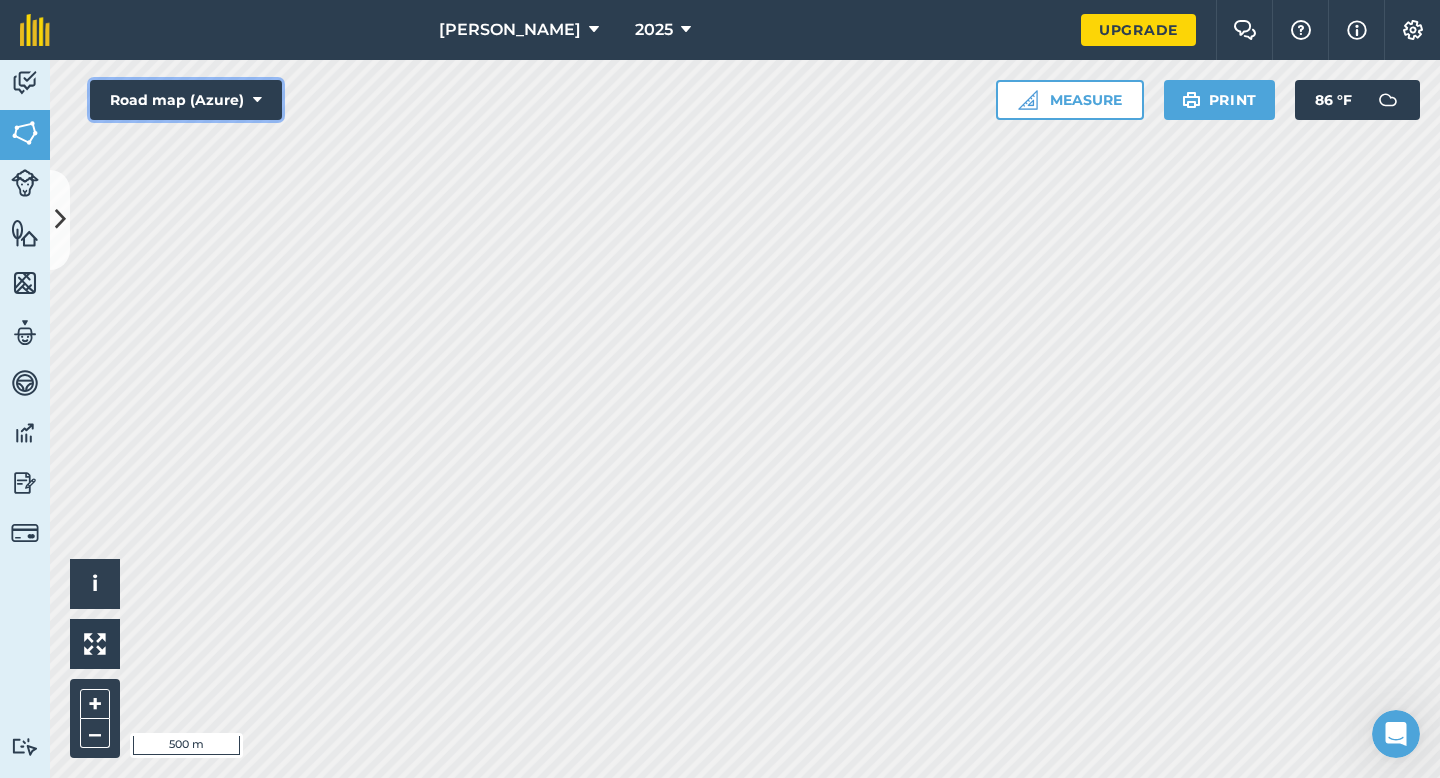 click on "Road map (Azure)" at bounding box center [186, 100] 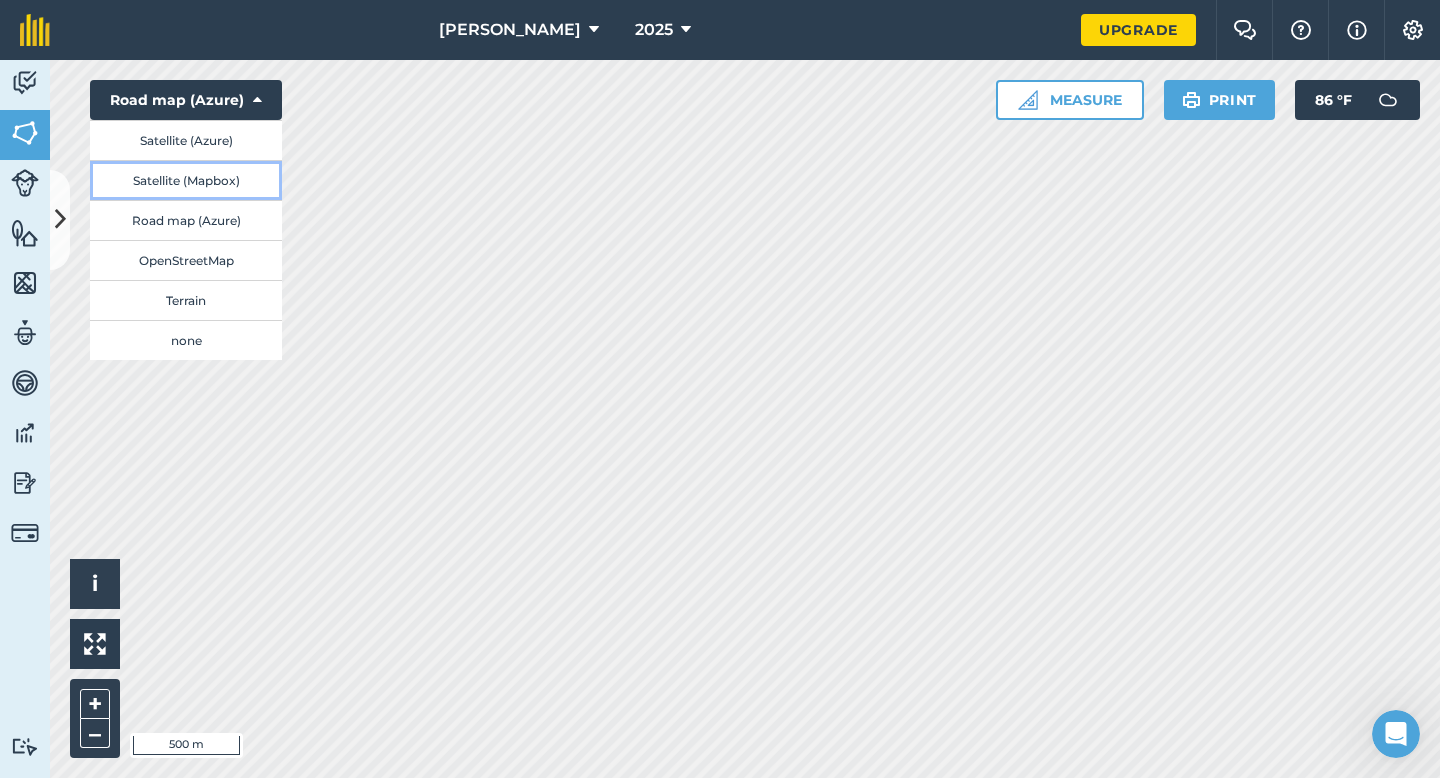 click on "Satellite (Mapbox)" at bounding box center (186, 180) 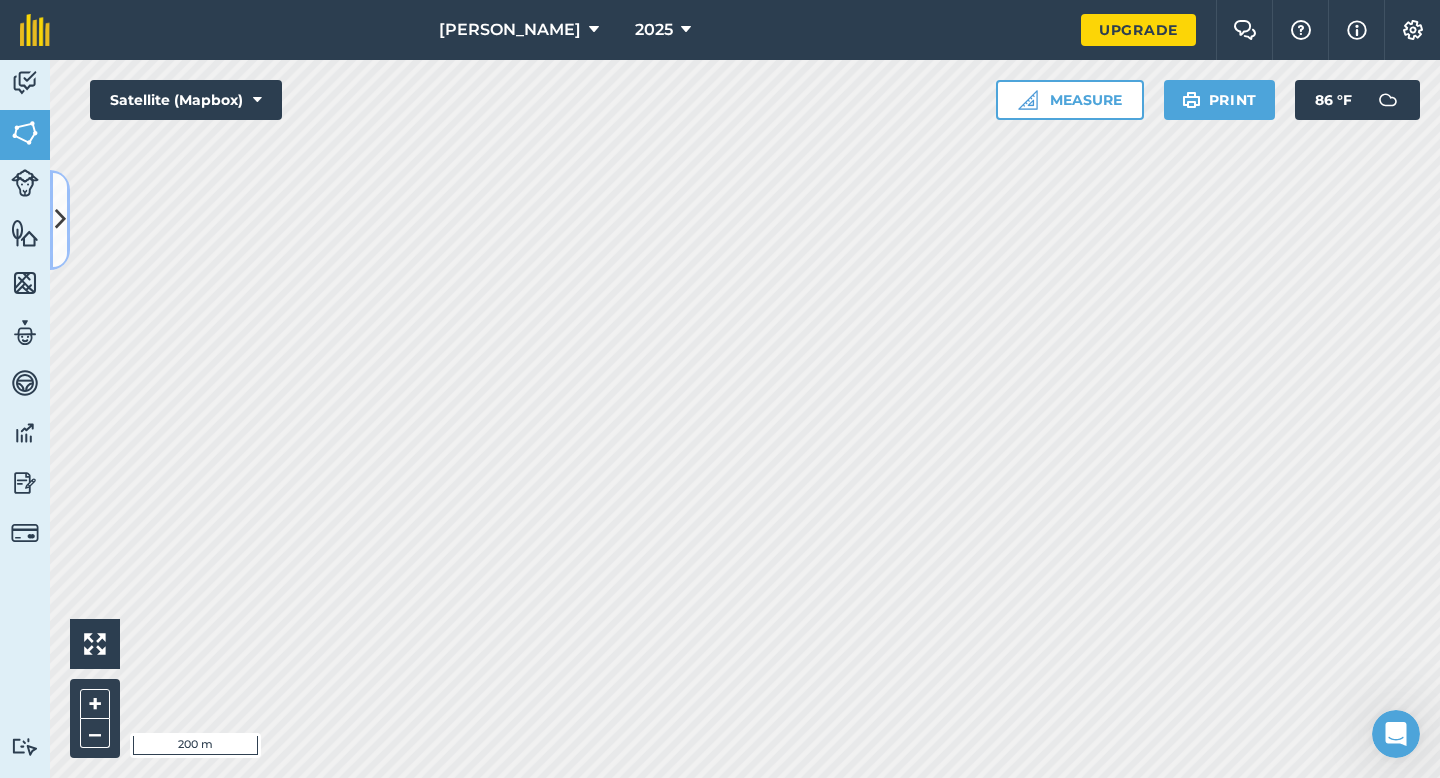 click at bounding box center [60, 219] 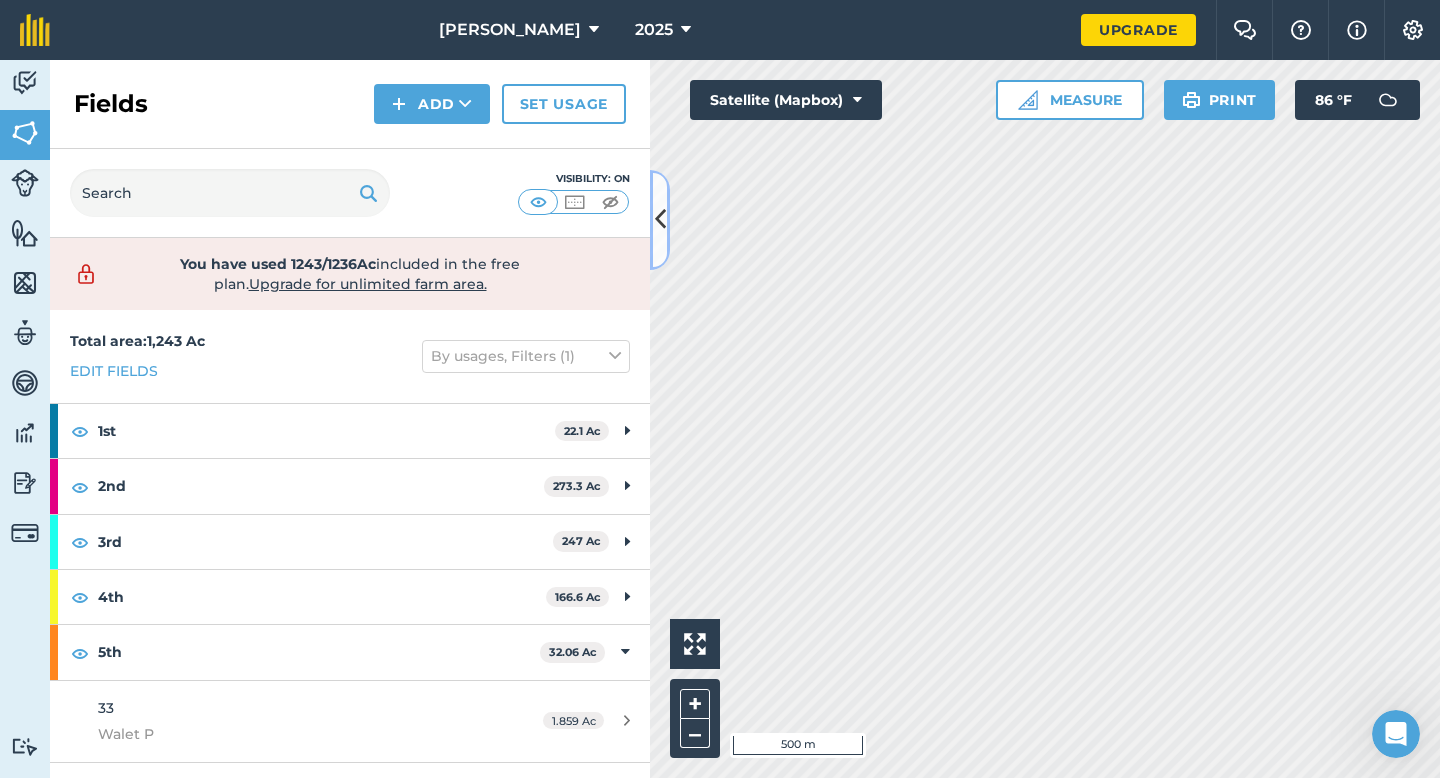 click at bounding box center (660, 219) 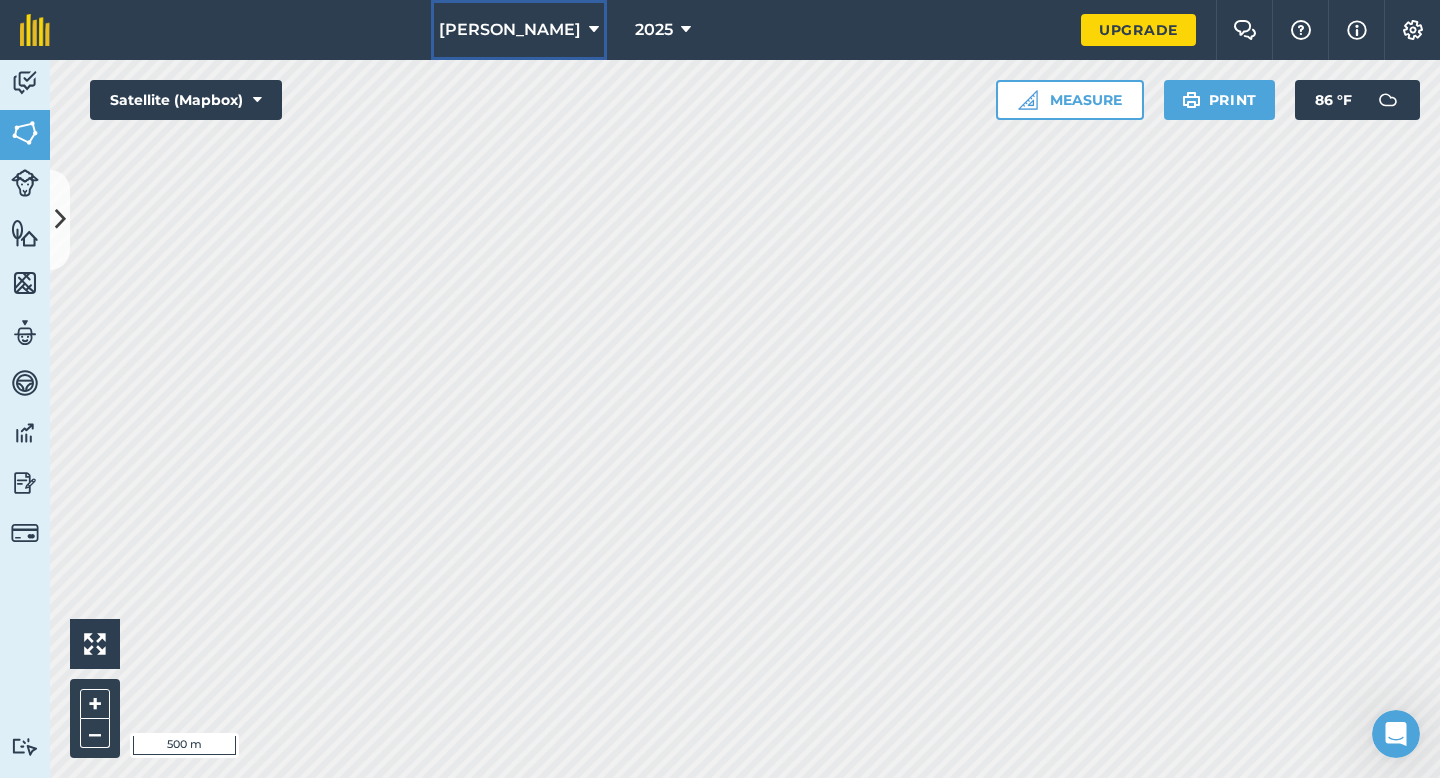 click on "[PERSON_NAME]" at bounding box center (510, 30) 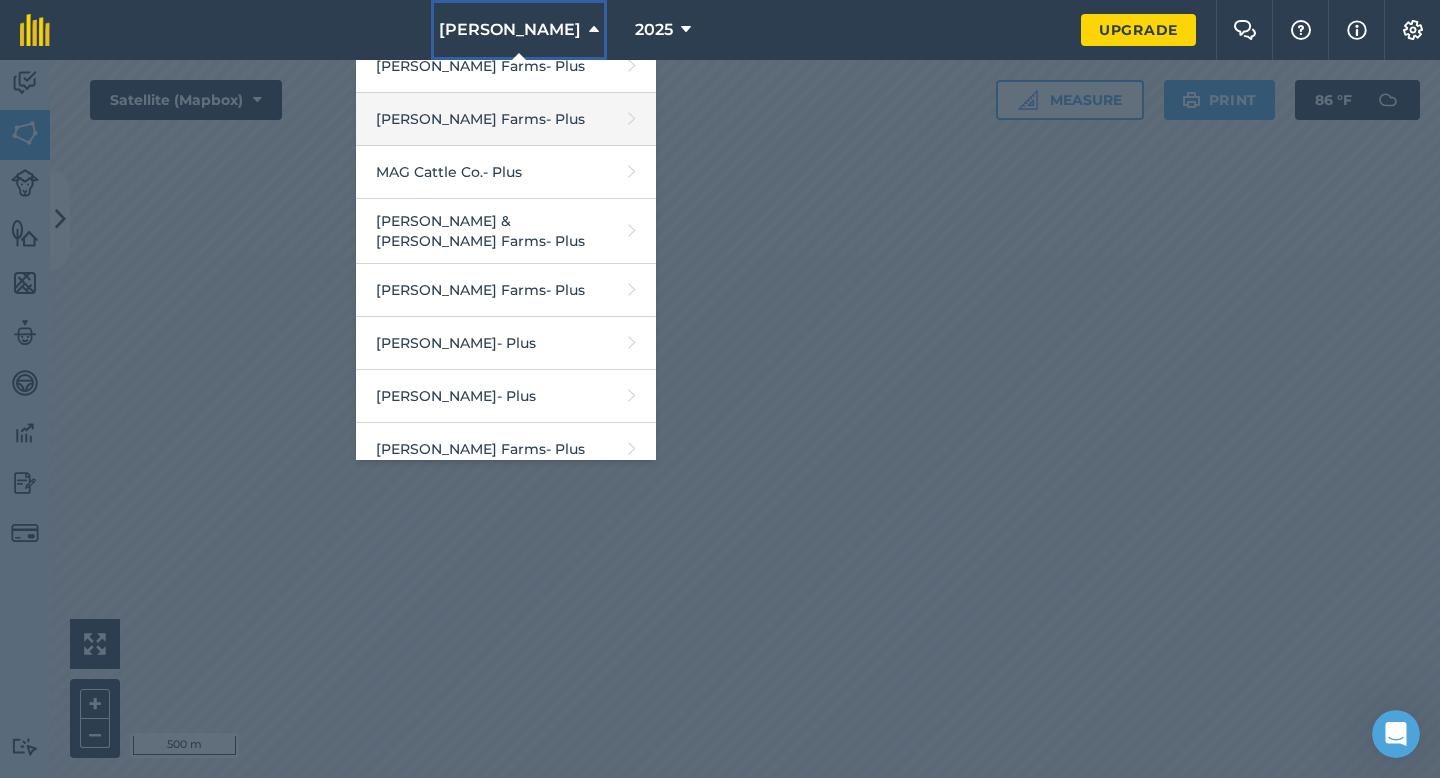 scroll, scrollTop: 399, scrollLeft: 0, axis: vertical 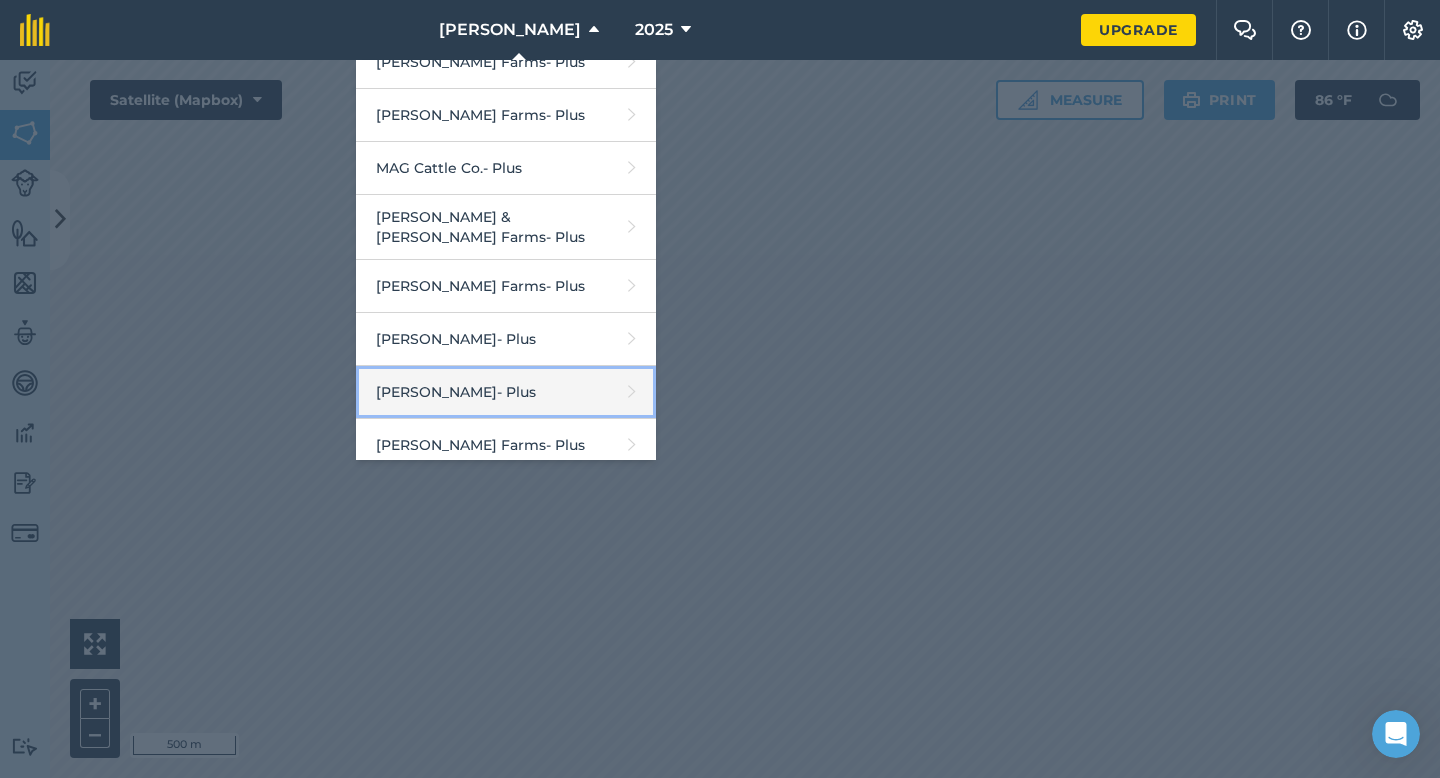 click on "[PERSON_NAME]  - Plus" at bounding box center [506, 392] 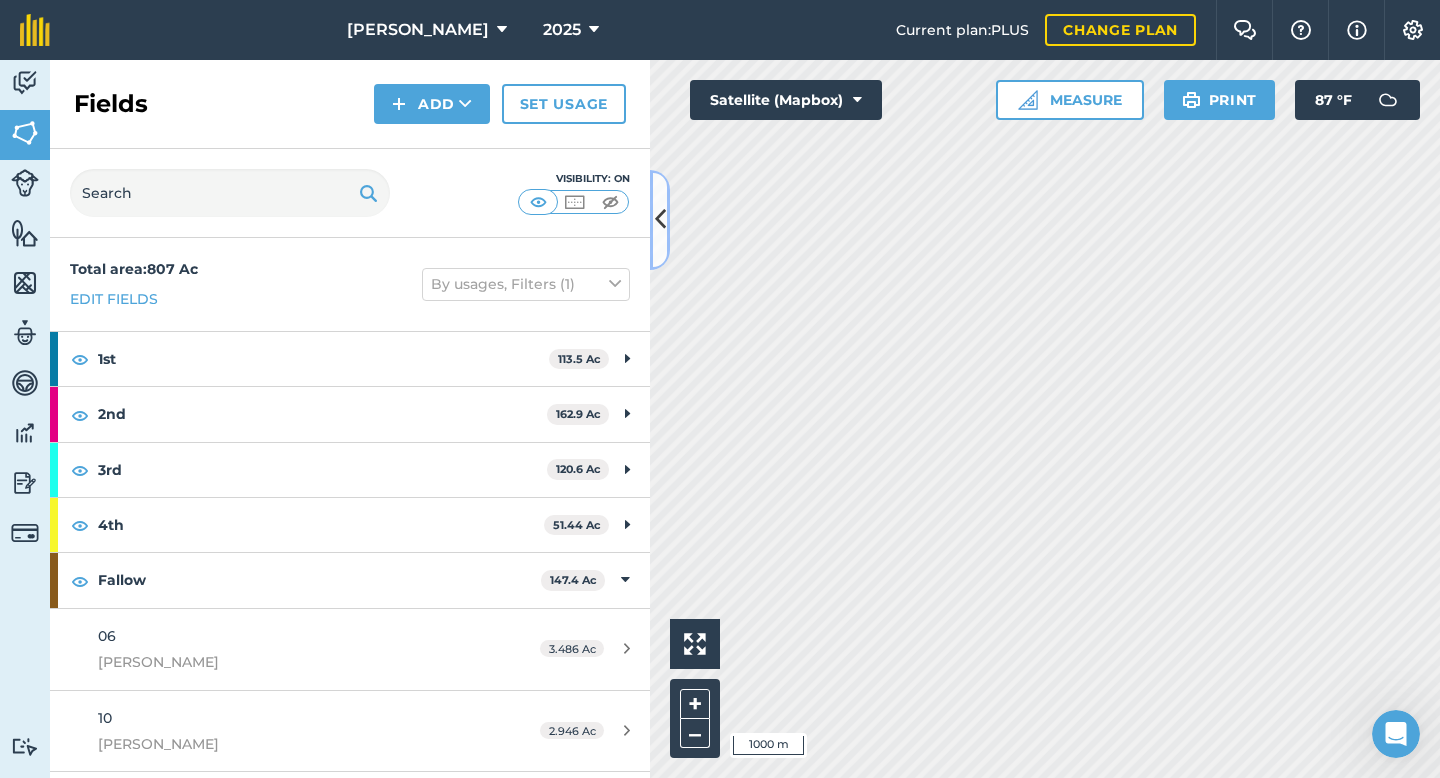 click at bounding box center [660, 219] 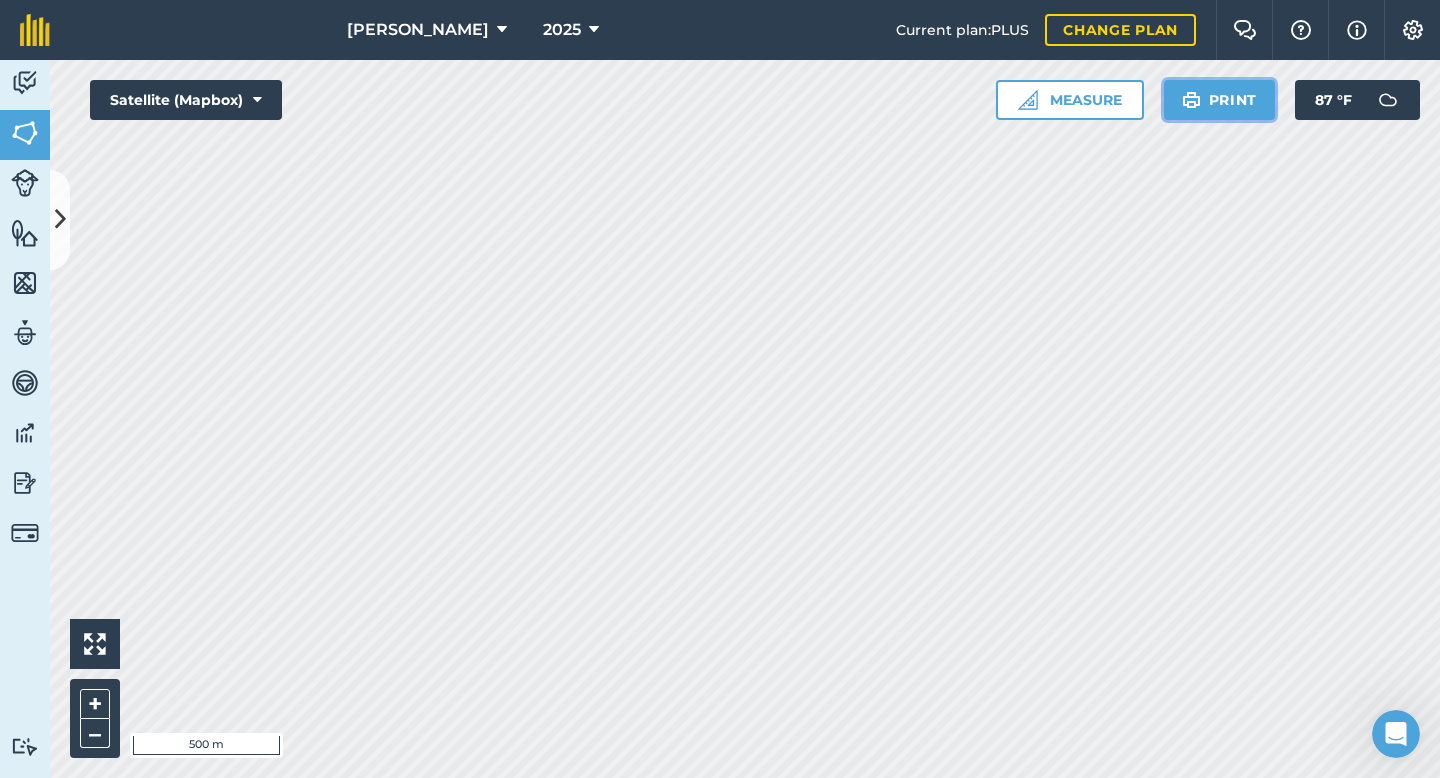 click on "Print" at bounding box center [1220, 100] 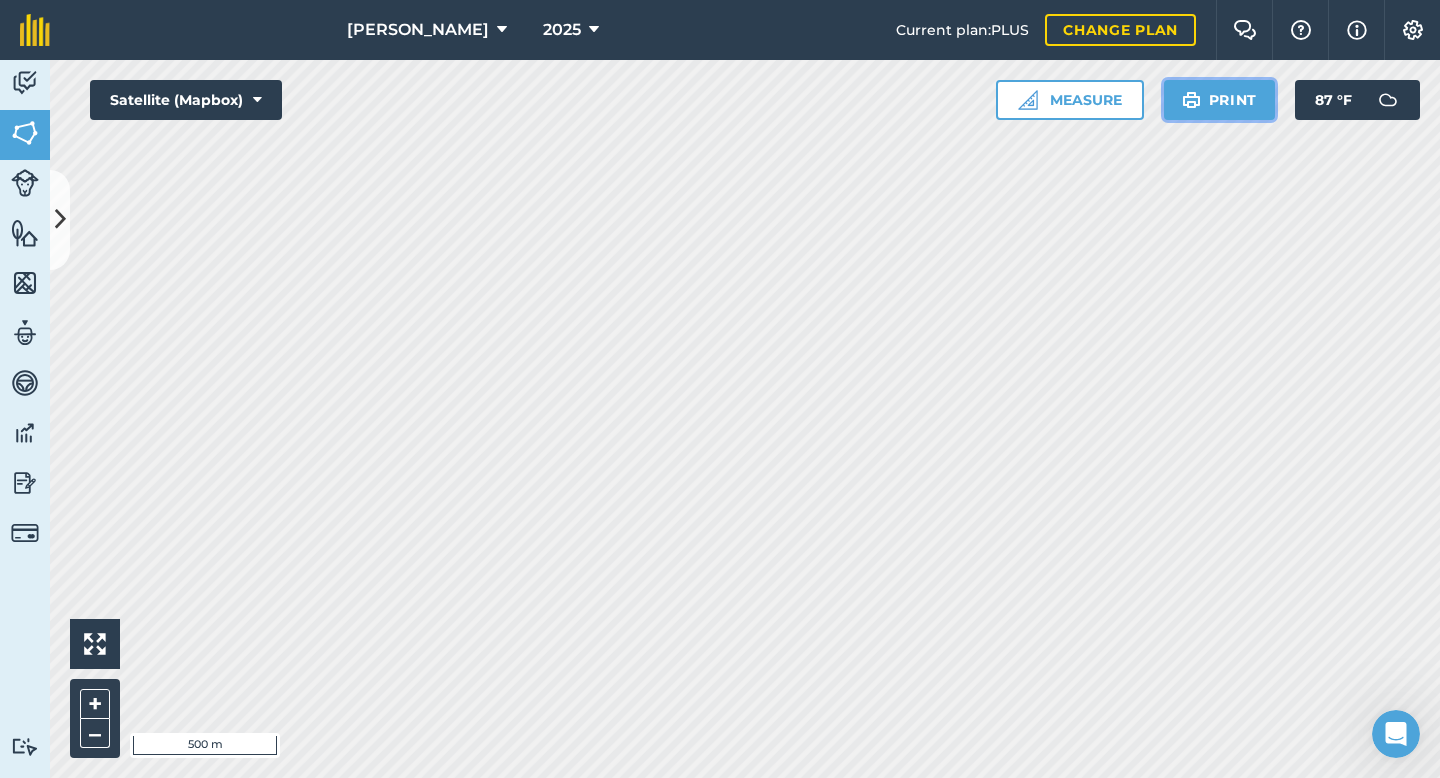 click on "Print" at bounding box center (1220, 100) 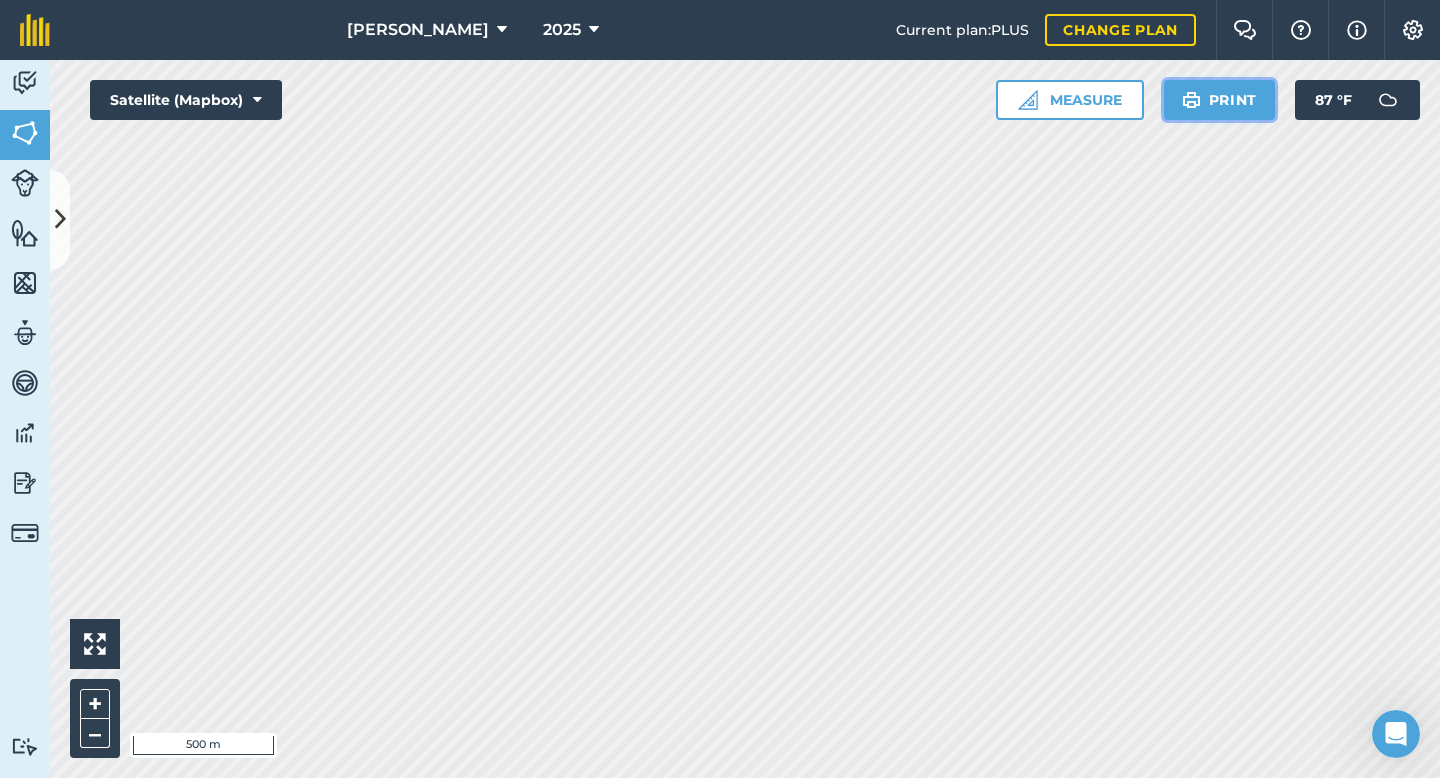 click on "Print" at bounding box center [1220, 100] 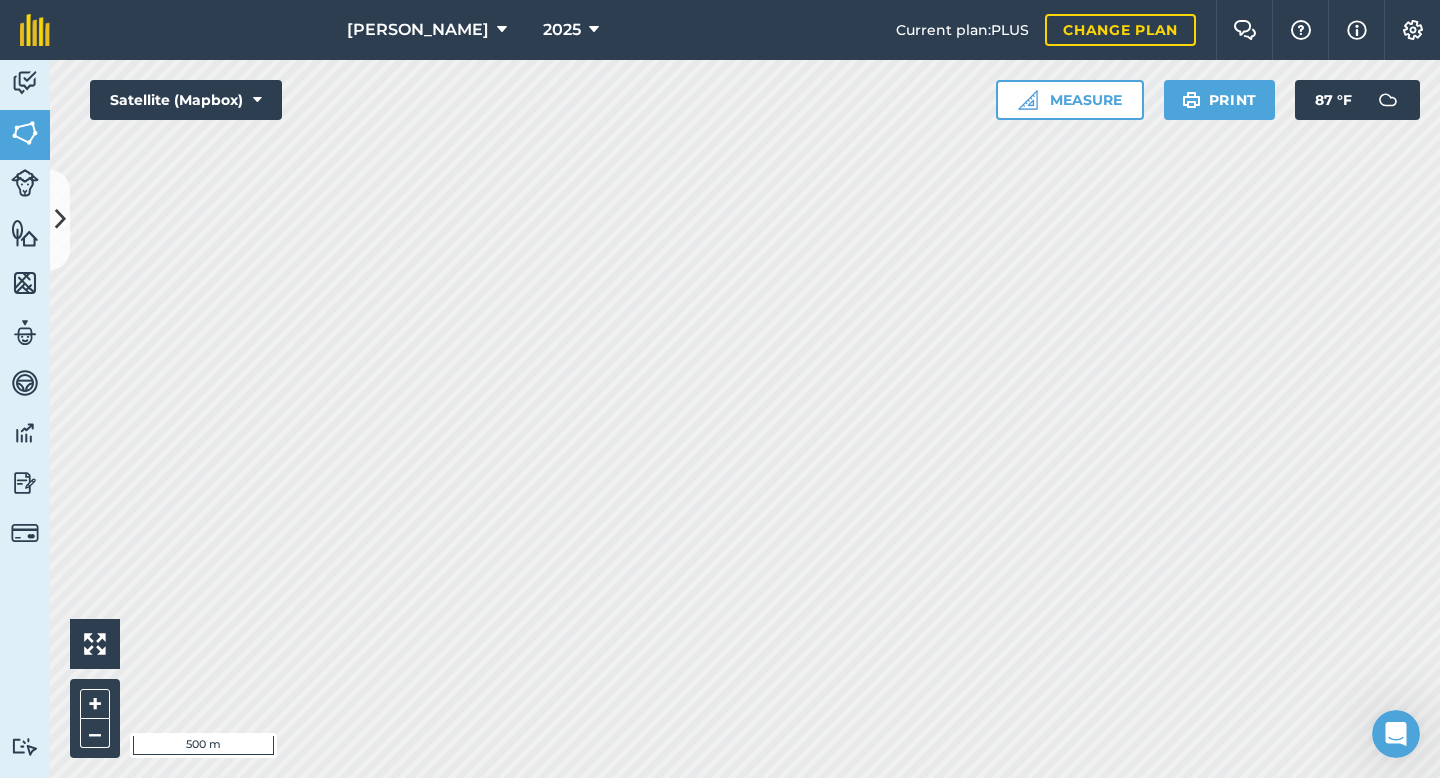 scroll, scrollTop: 110, scrollLeft: 0, axis: vertical 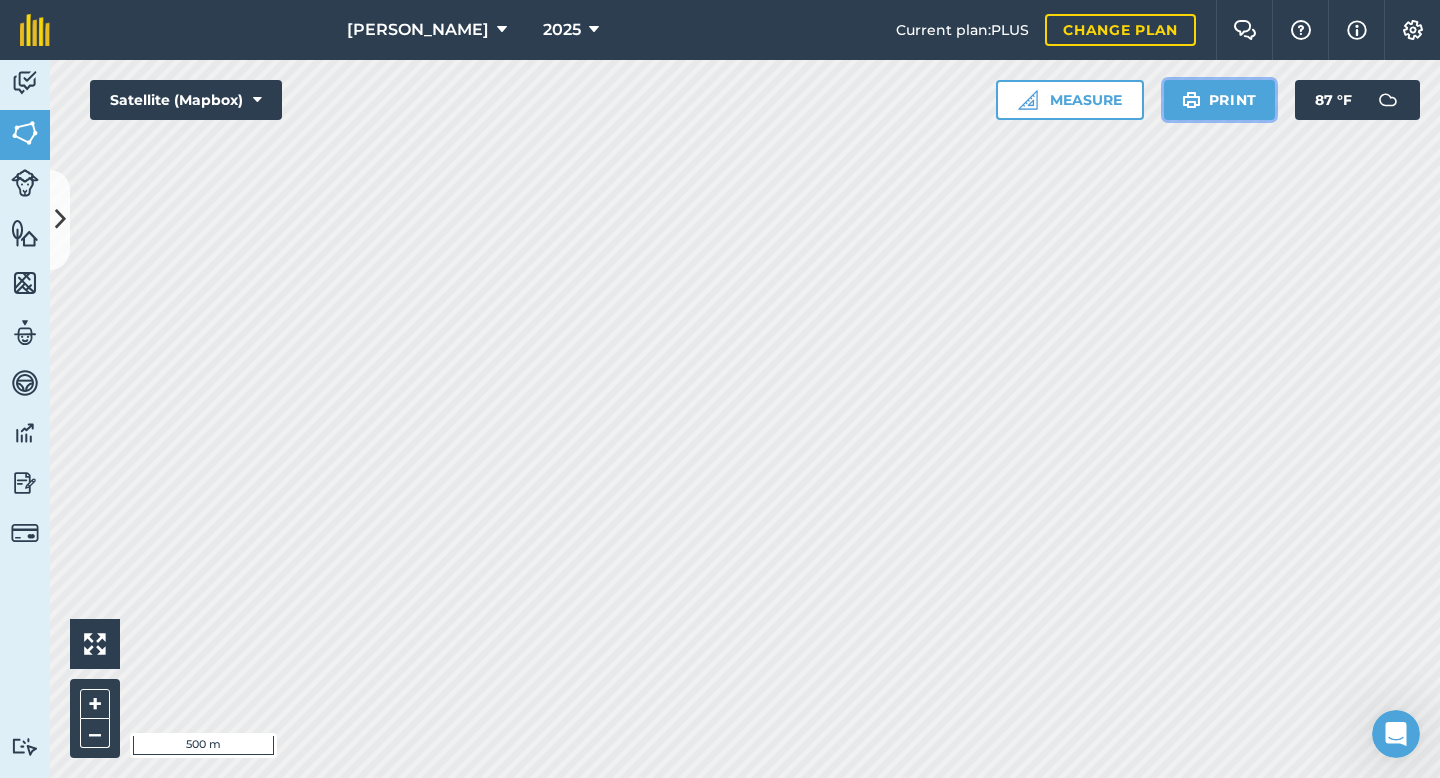 click on "Print" at bounding box center (1220, 100) 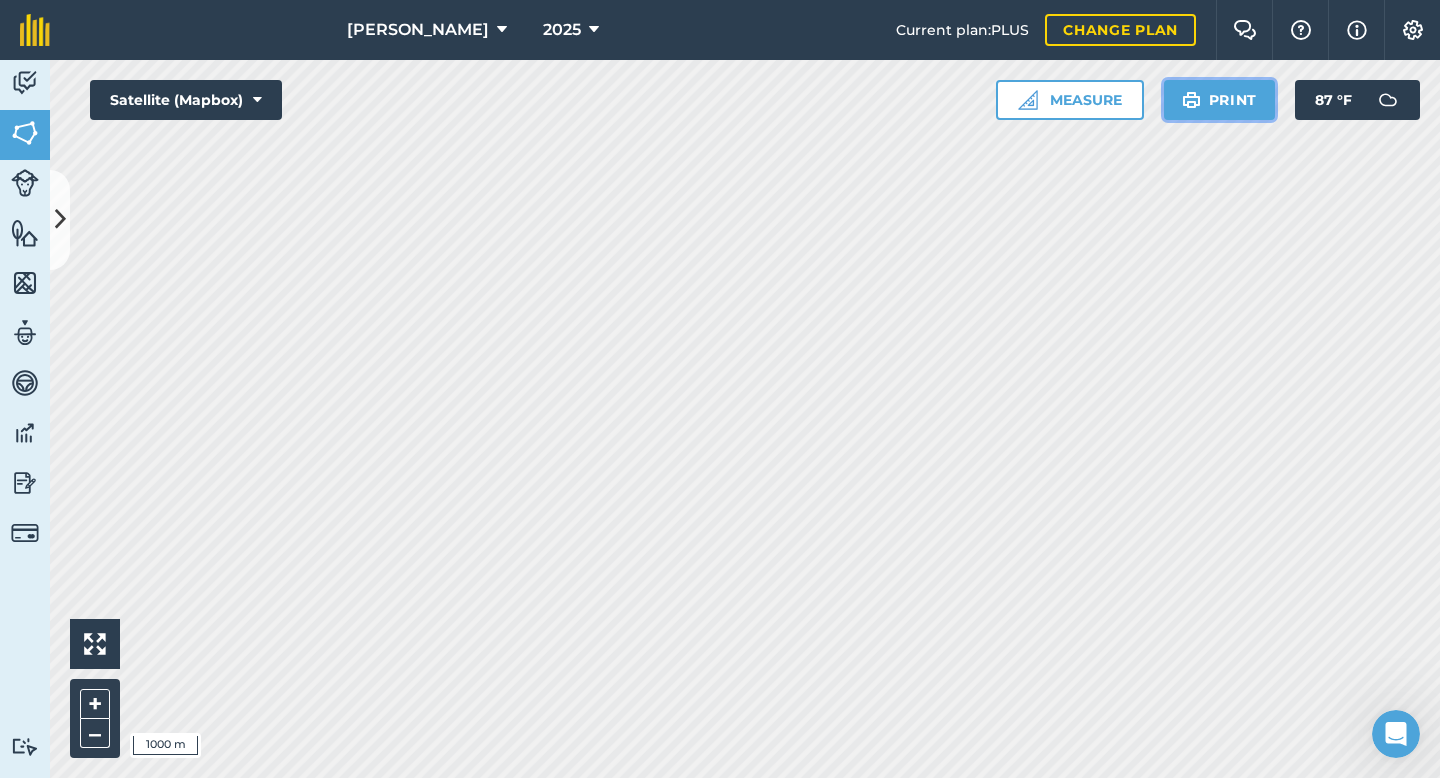 scroll, scrollTop: 110, scrollLeft: 0, axis: vertical 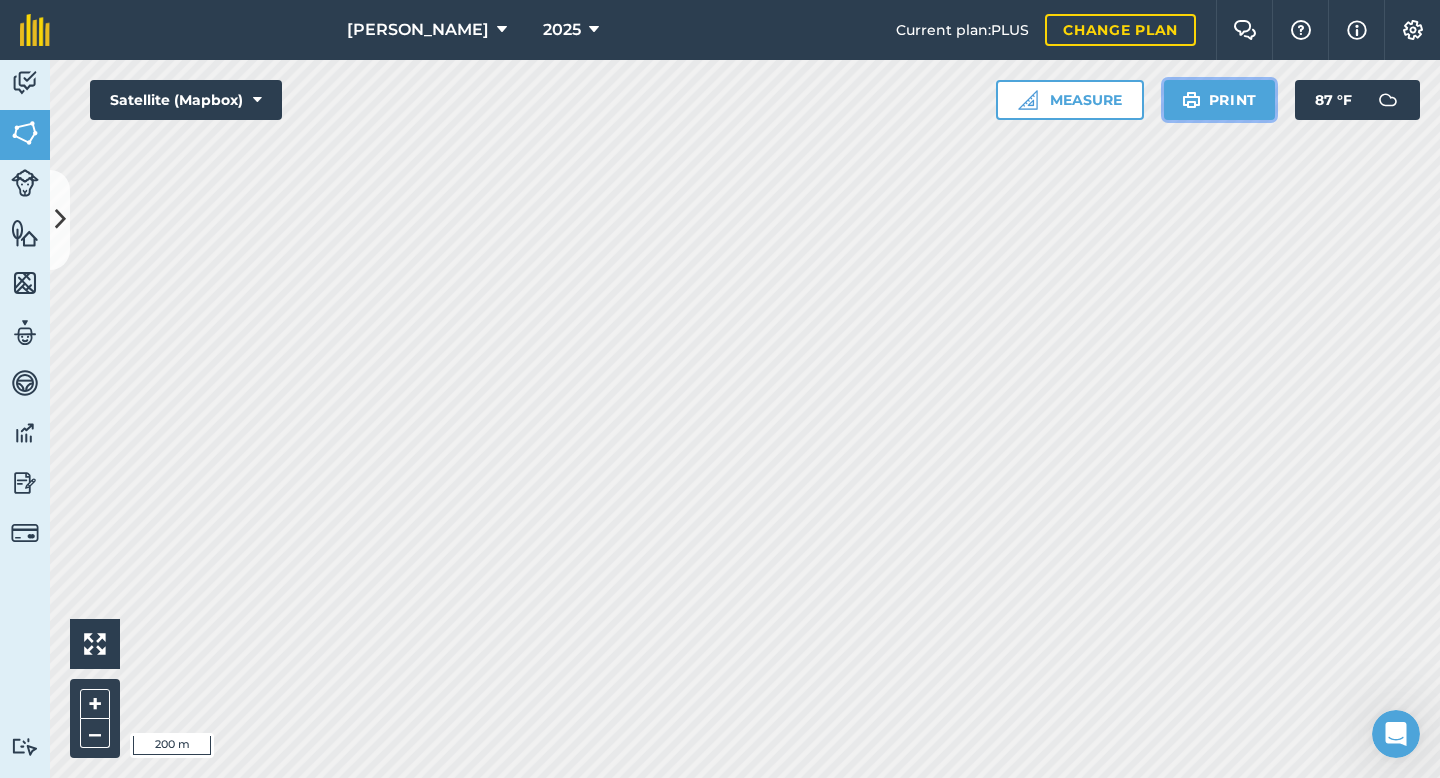 click on "Print" at bounding box center (1220, 100) 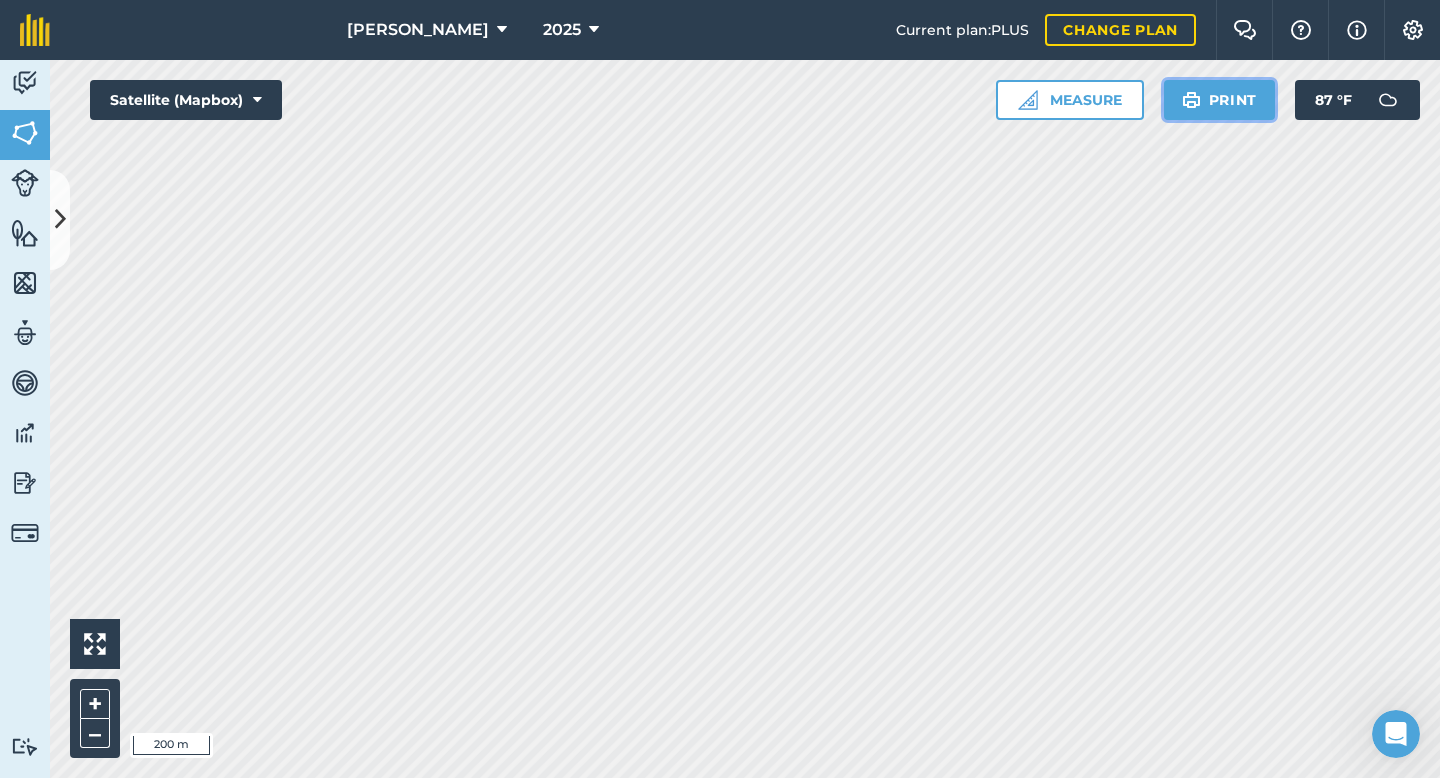 click on "Print" at bounding box center (1220, 100) 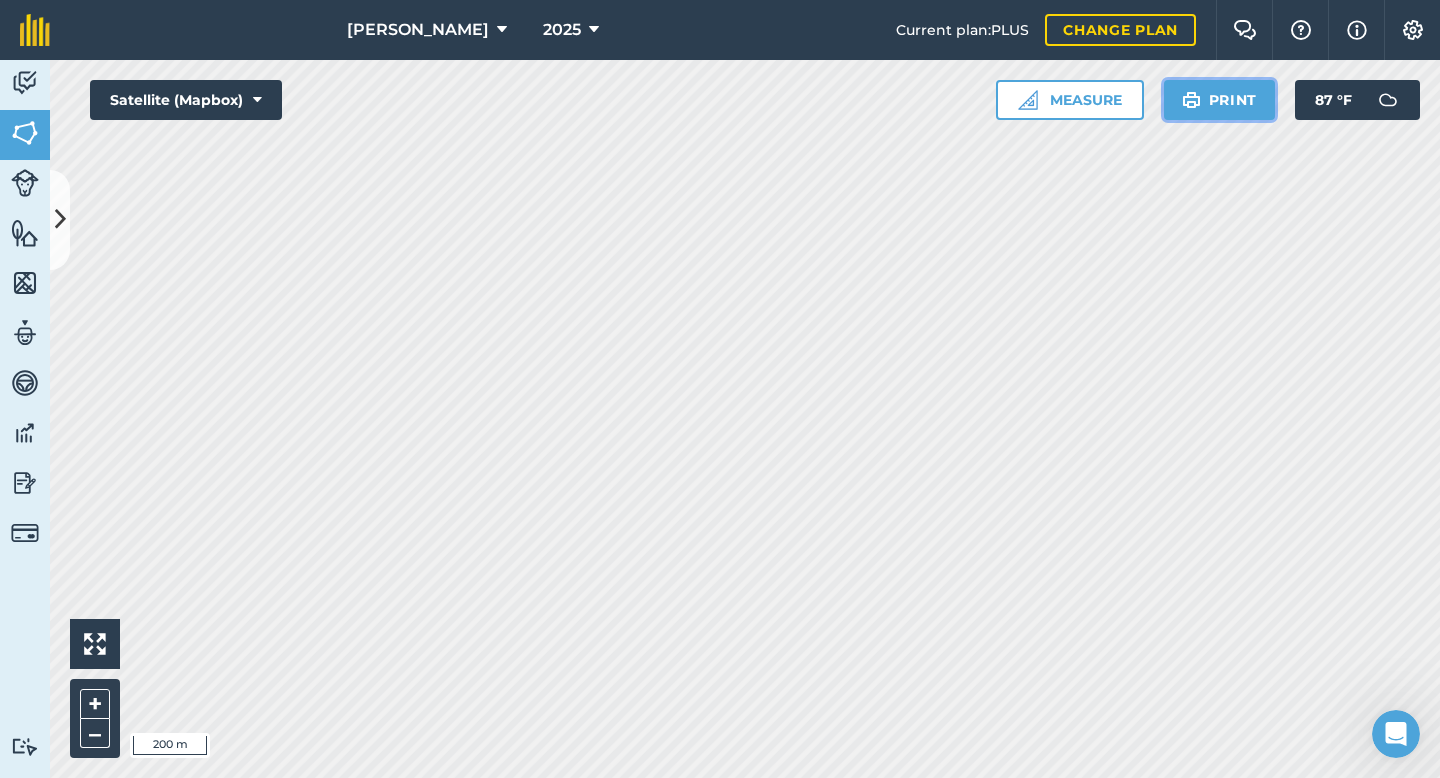 click on "Print" at bounding box center [1220, 100] 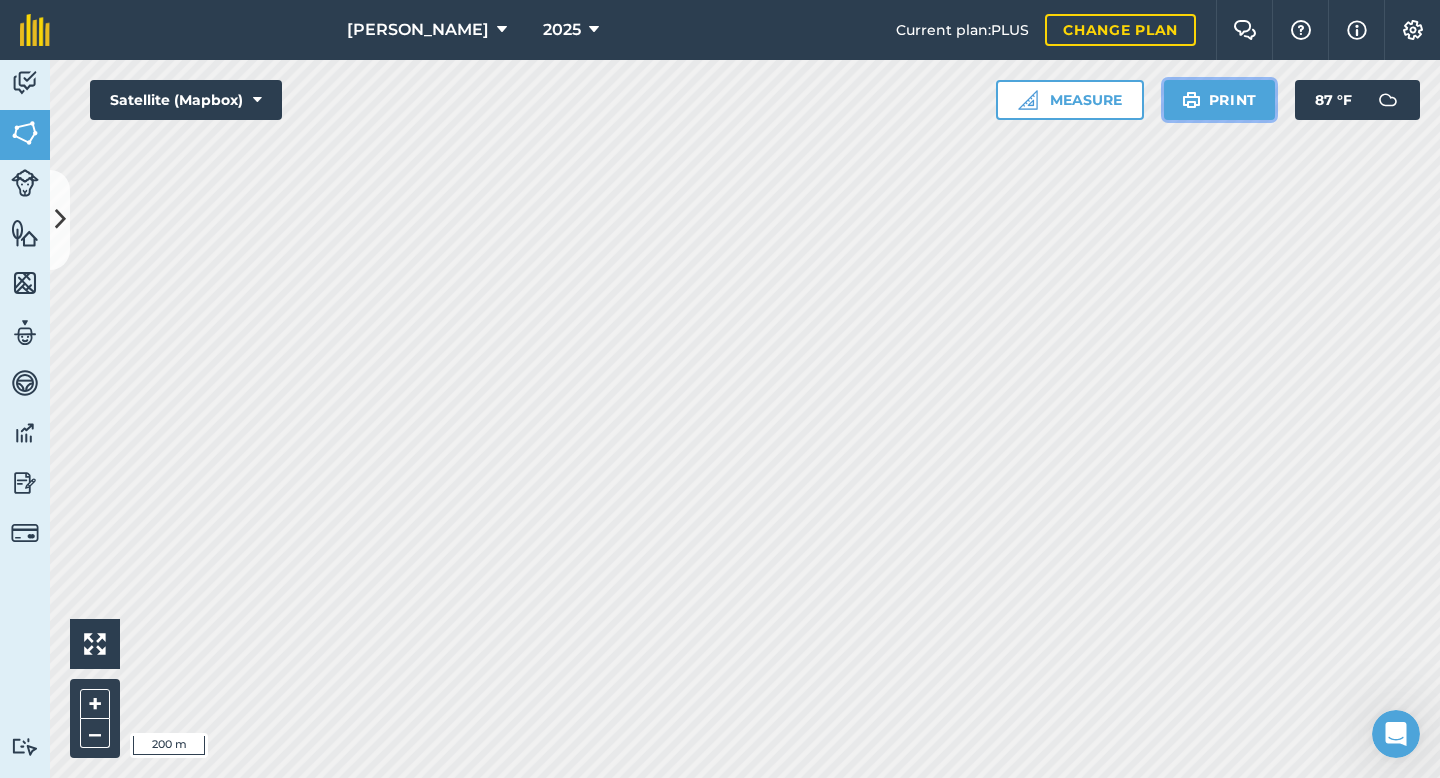 click on "Print" at bounding box center (1220, 100) 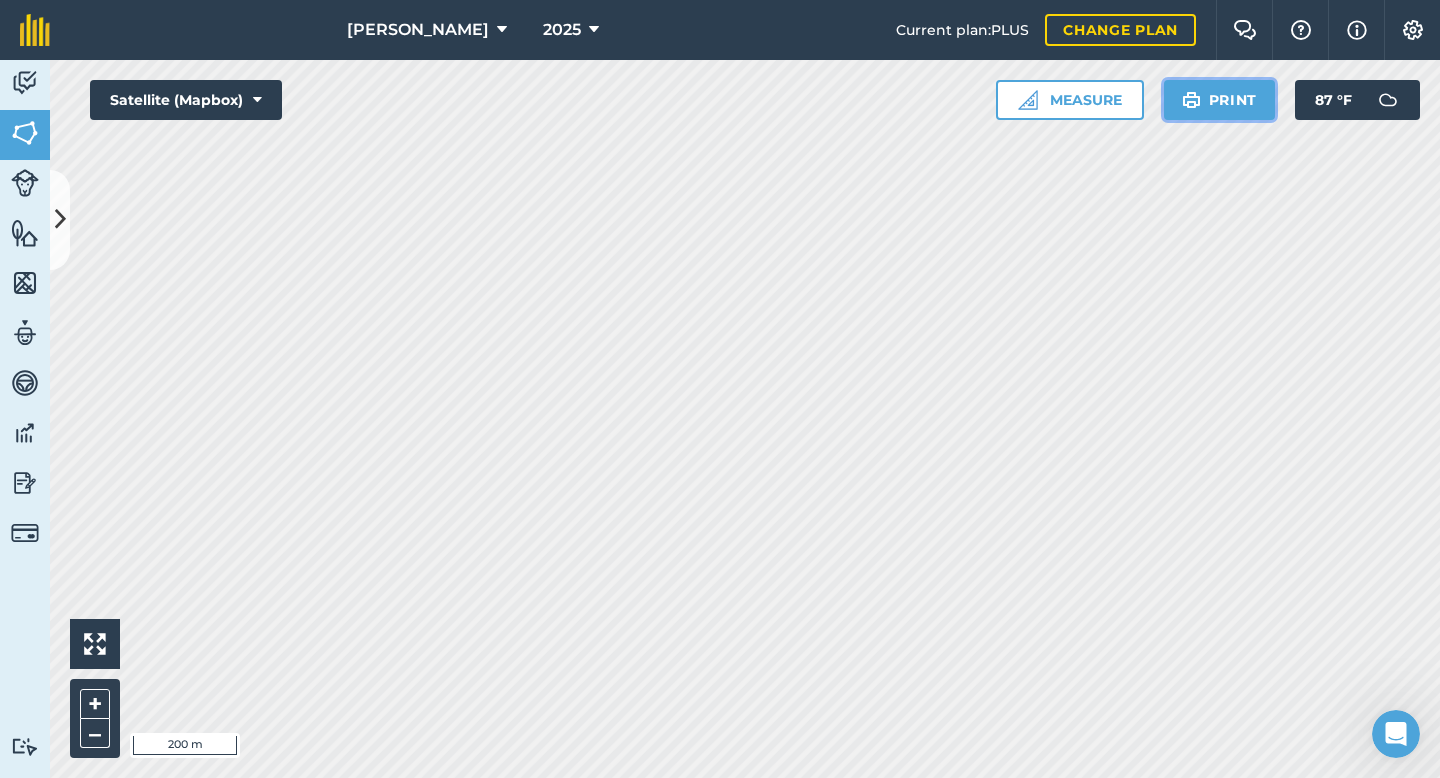 click on "Print" at bounding box center (1220, 100) 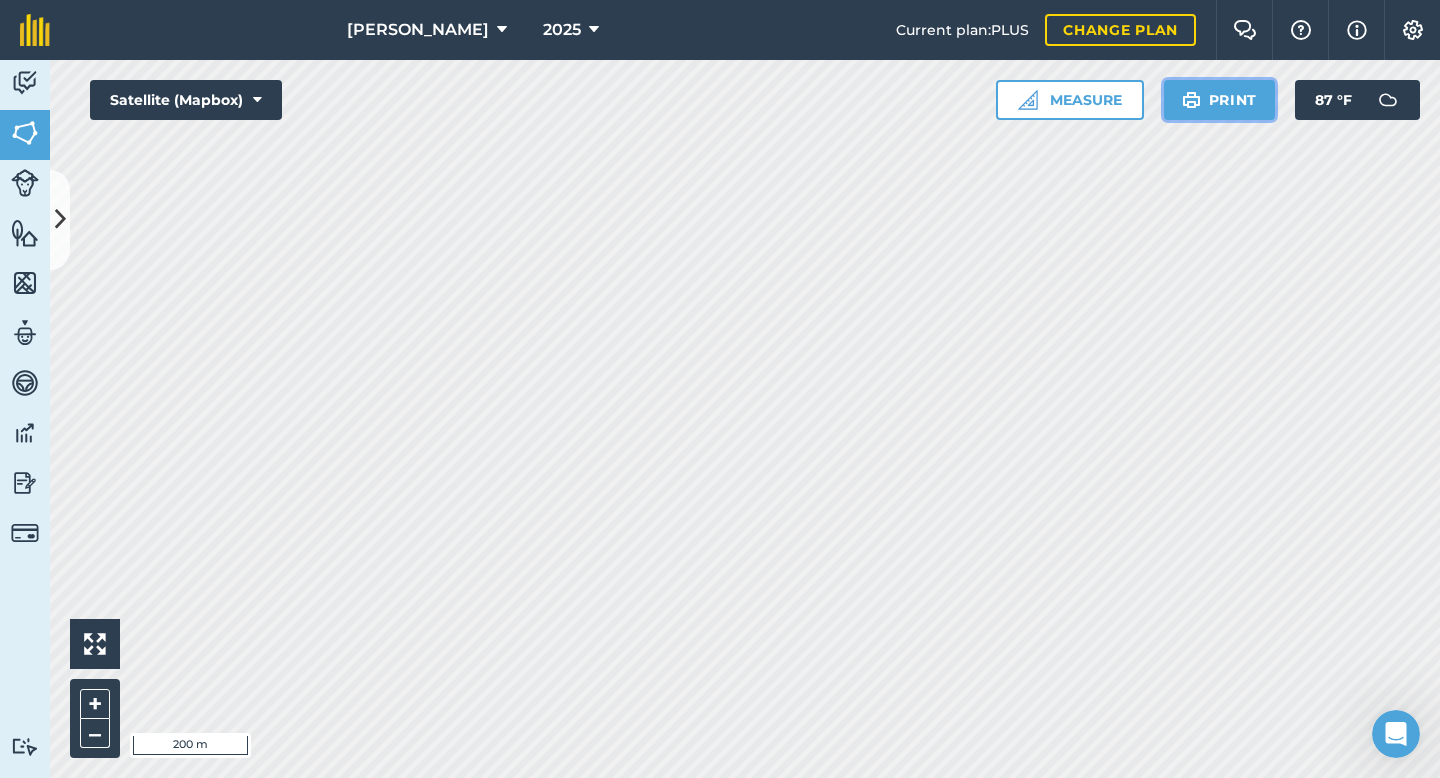 click on "Print" at bounding box center (1220, 100) 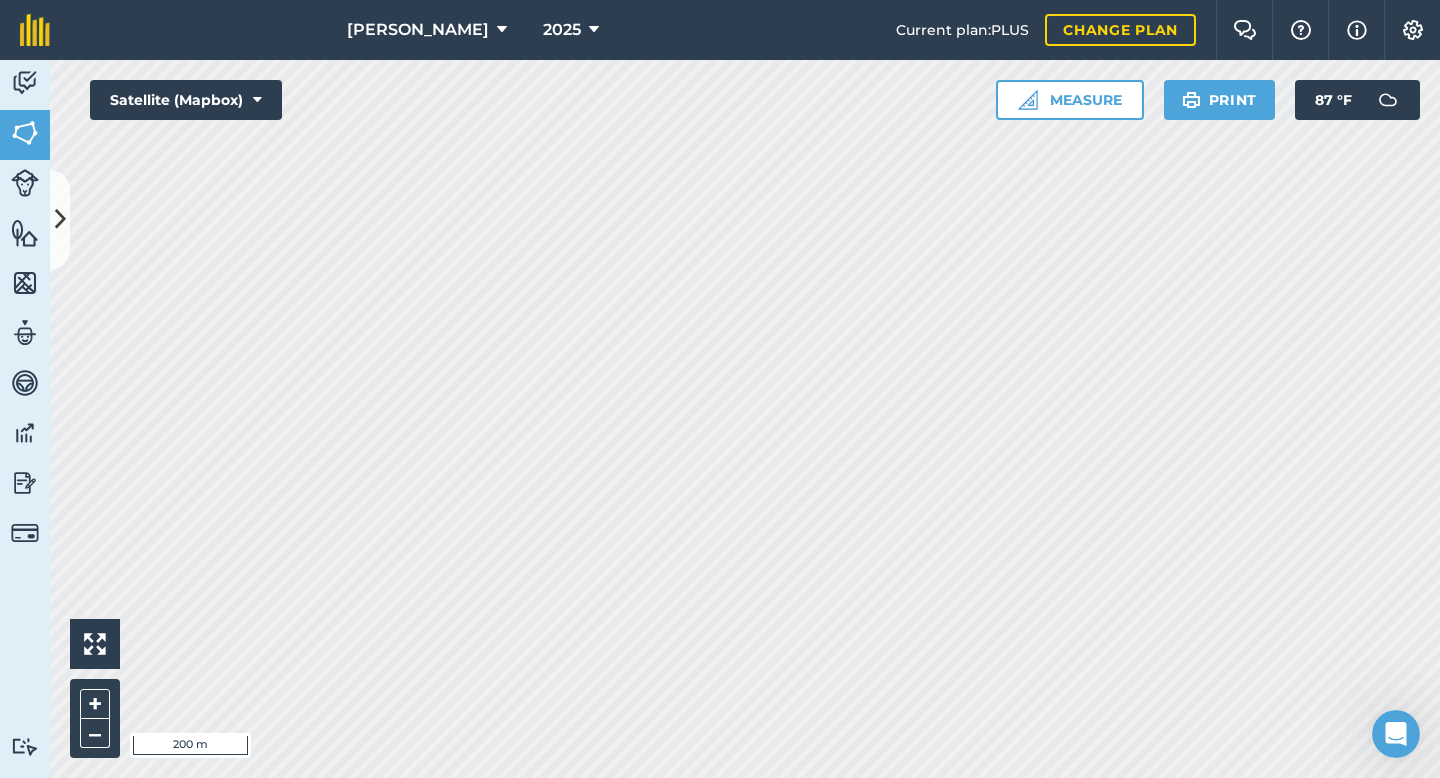 scroll, scrollTop: 110, scrollLeft: 0, axis: vertical 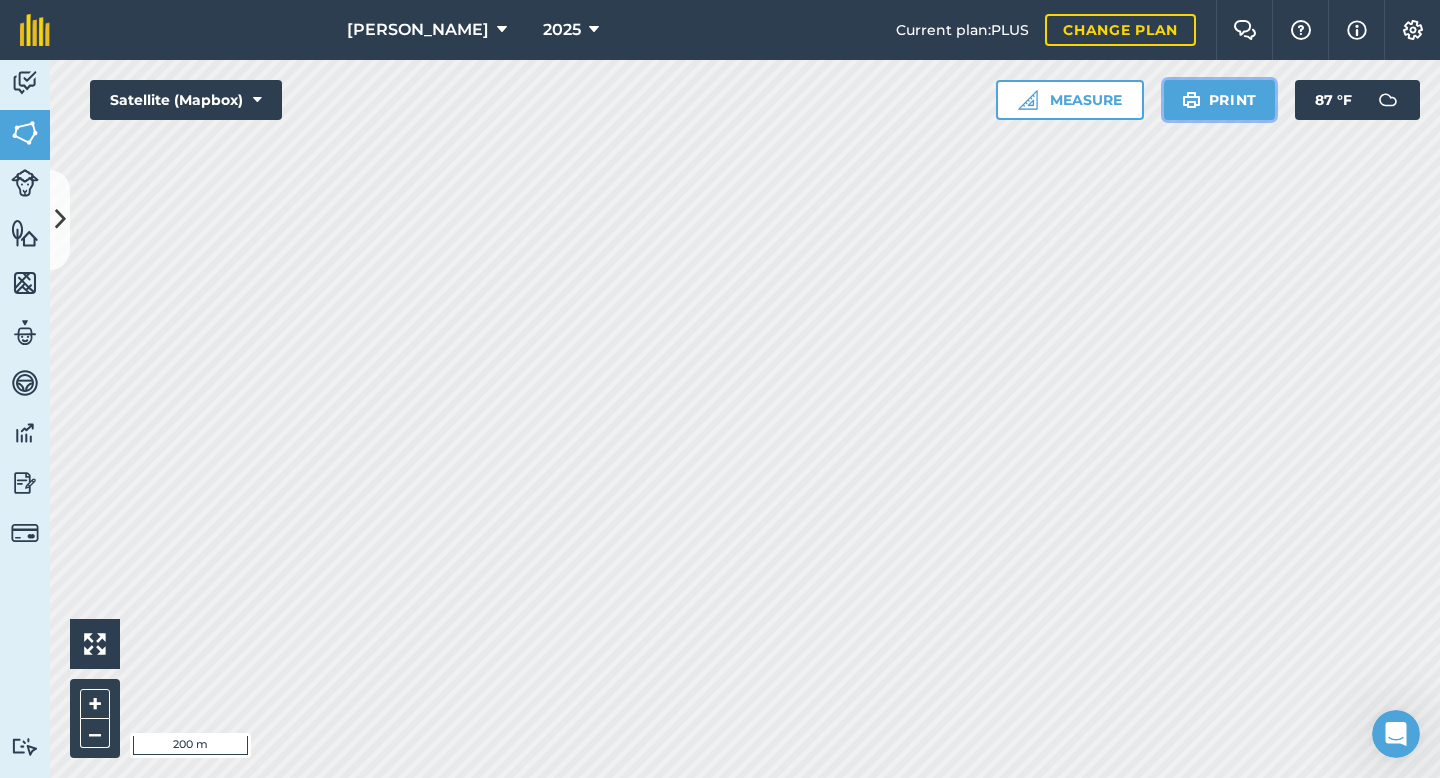 click on "Print" at bounding box center [1220, 100] 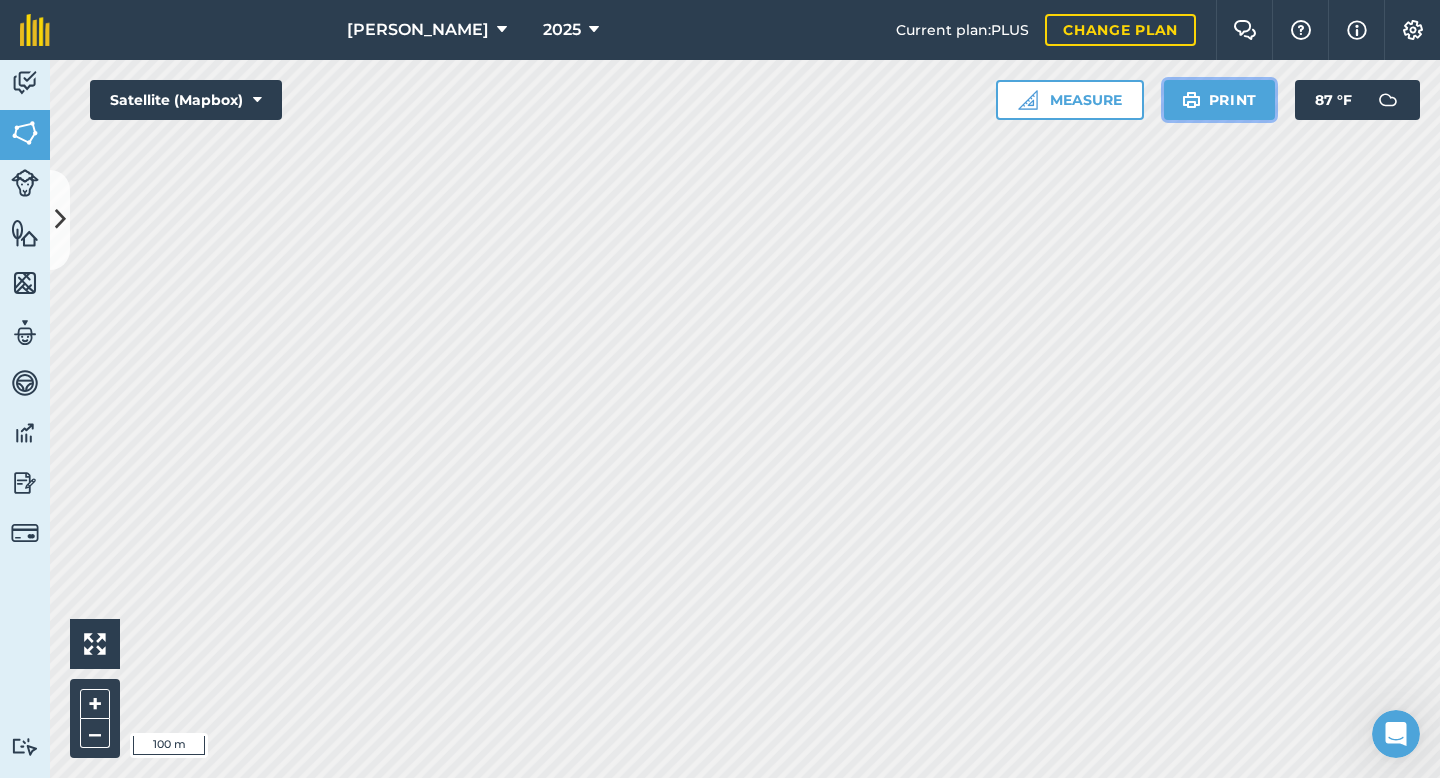 click on "Print" at bounding box center [1220, 100] 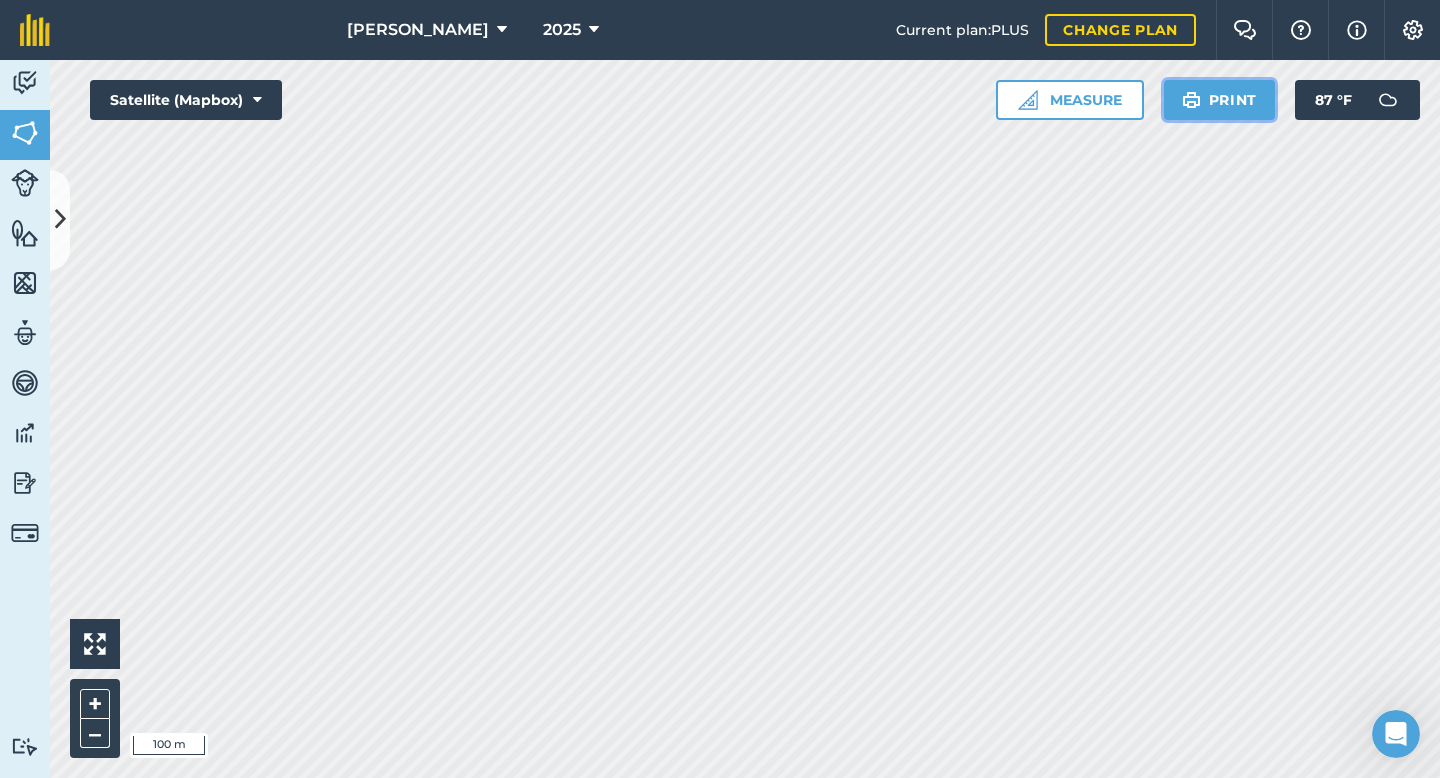 click at bounding box center (1191, 100) 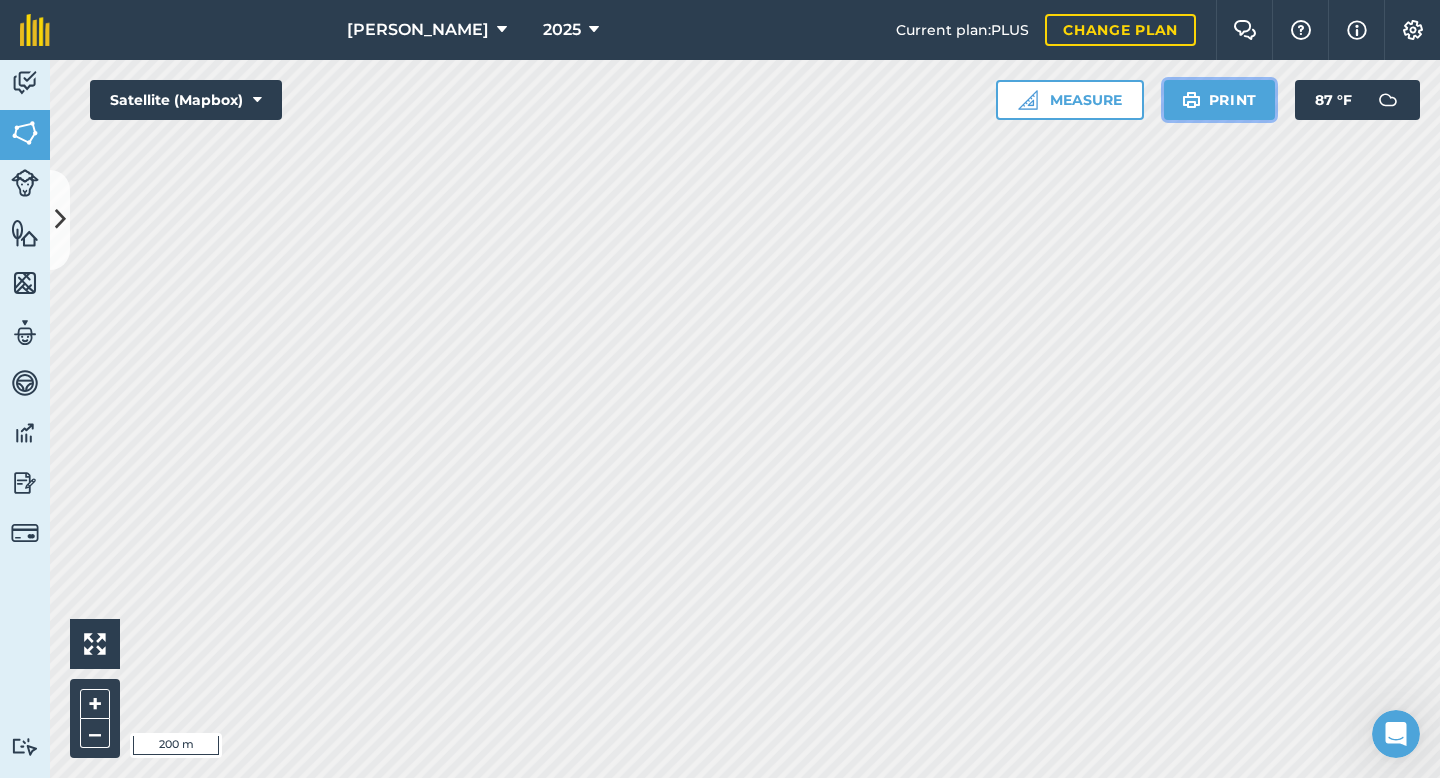 click on "Print" at bounding box center (1220, 100) 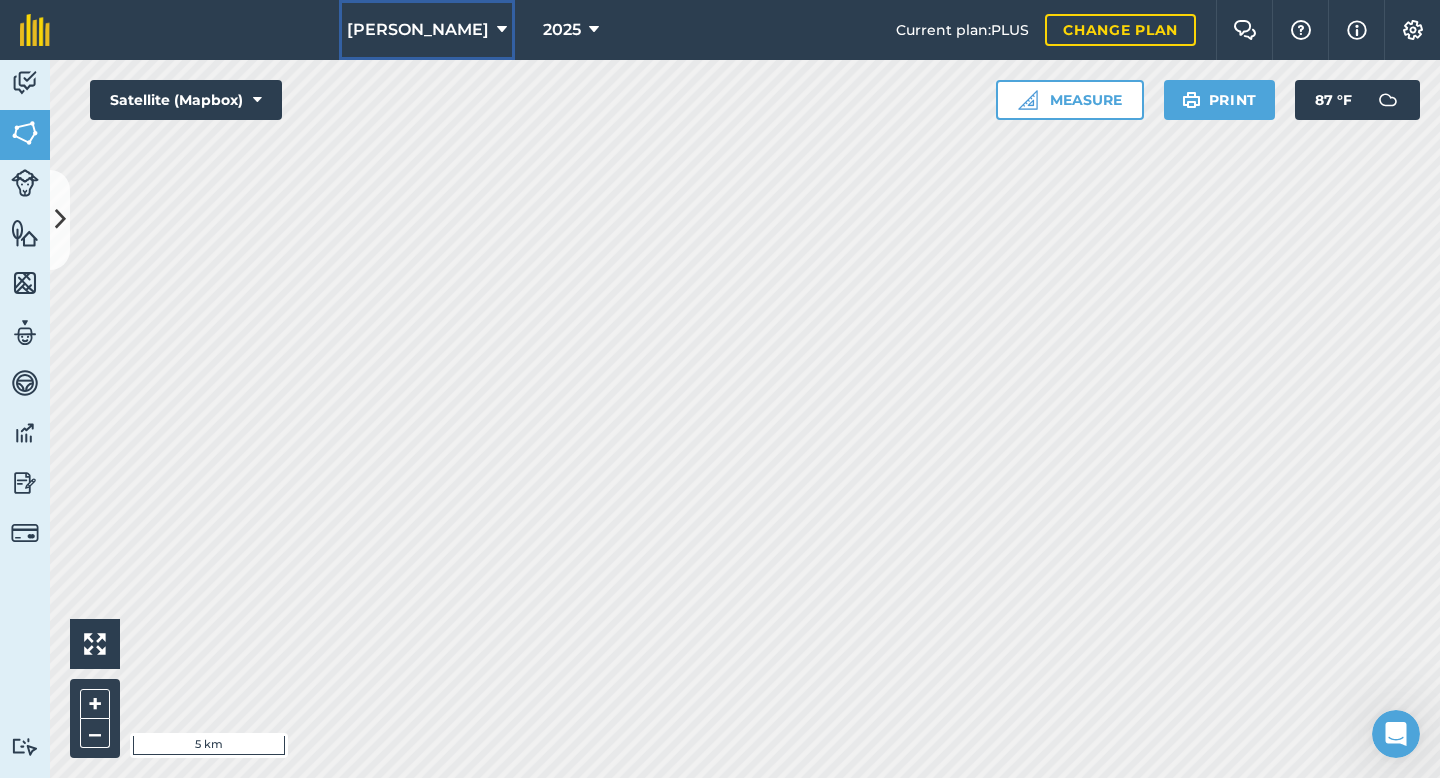 click on "[PERSON_NAME]" at bounding box center (418, 30) 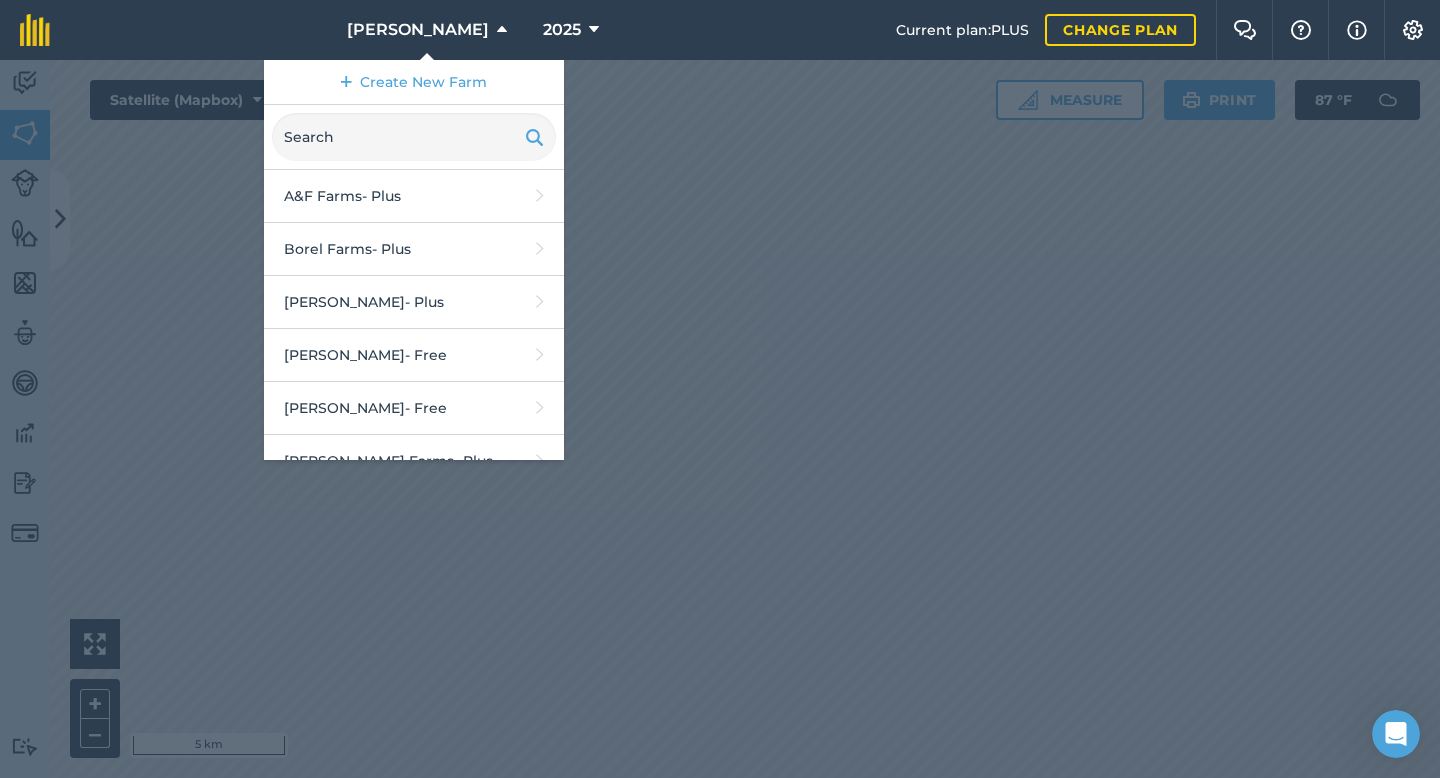 click at bounding box center [720, 419] 